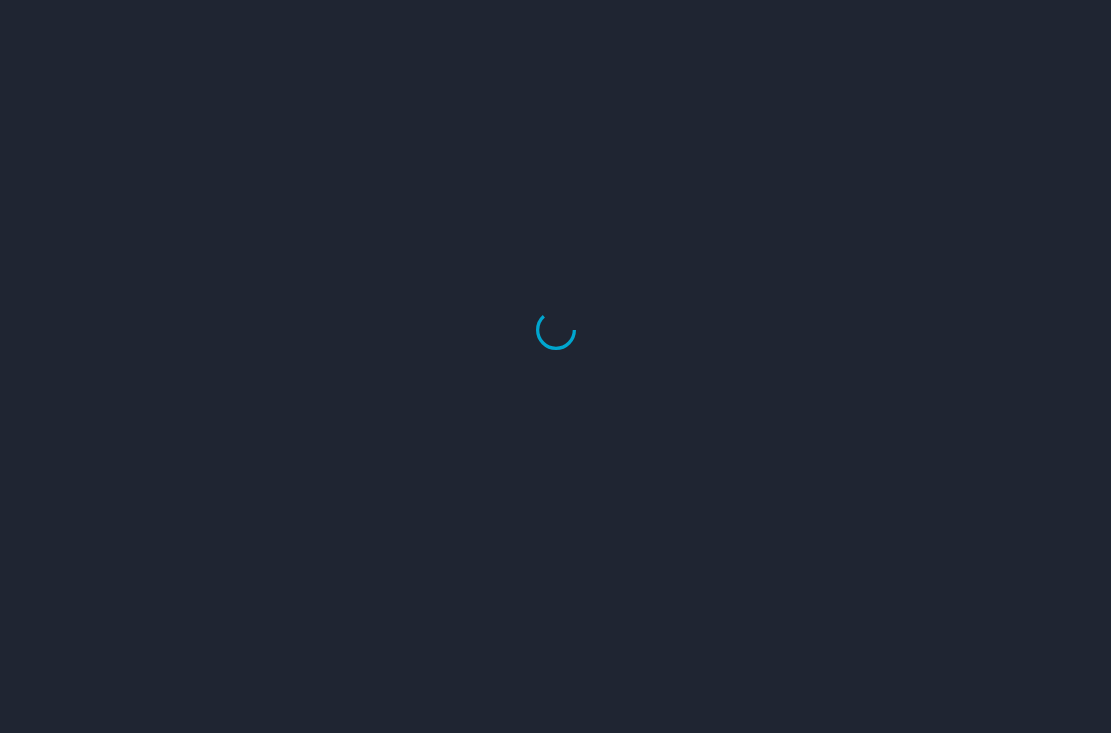 scroll, scrollTop: 0, scrollLeft: 0, axis: both 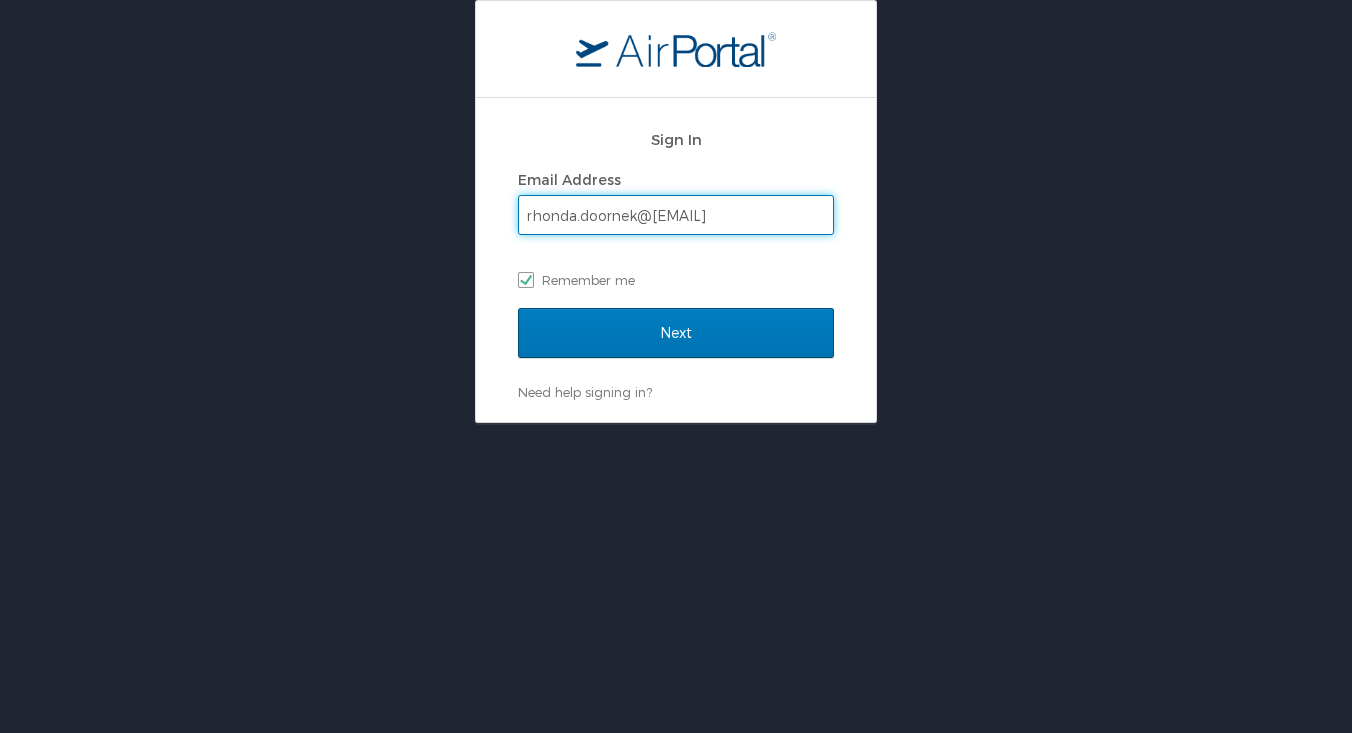 click on "Next" at bounding box center [676, 333] 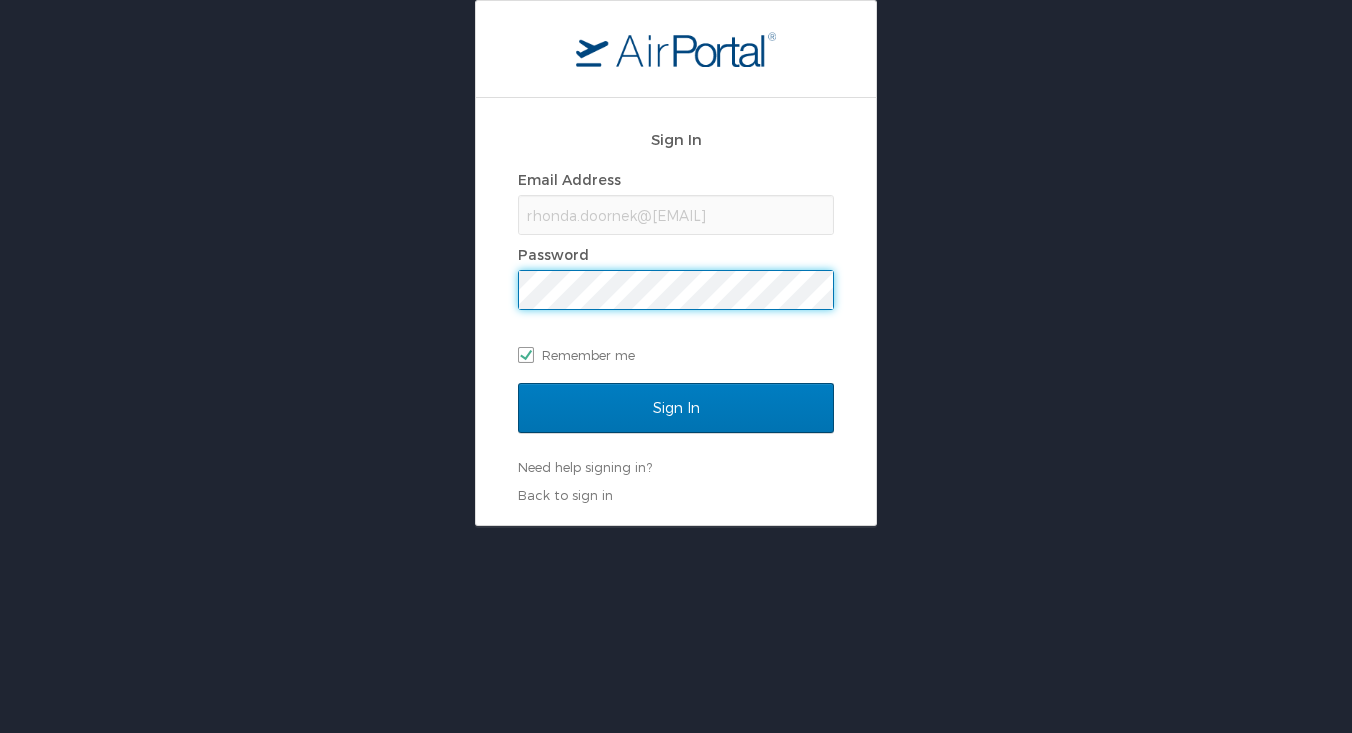 click on "Sign In" at bounding box center [676, 408] 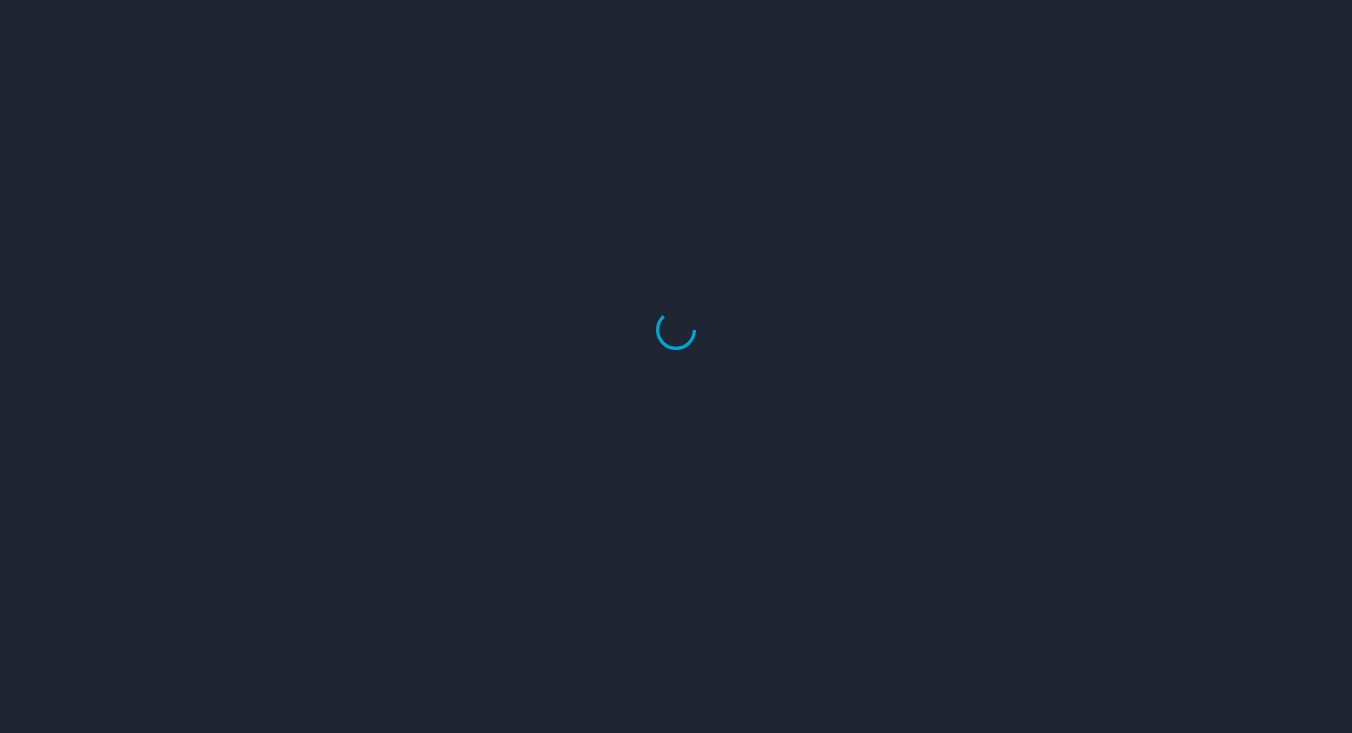 scroll, scrollTop: 0, scrollLeft: 0, axis: both 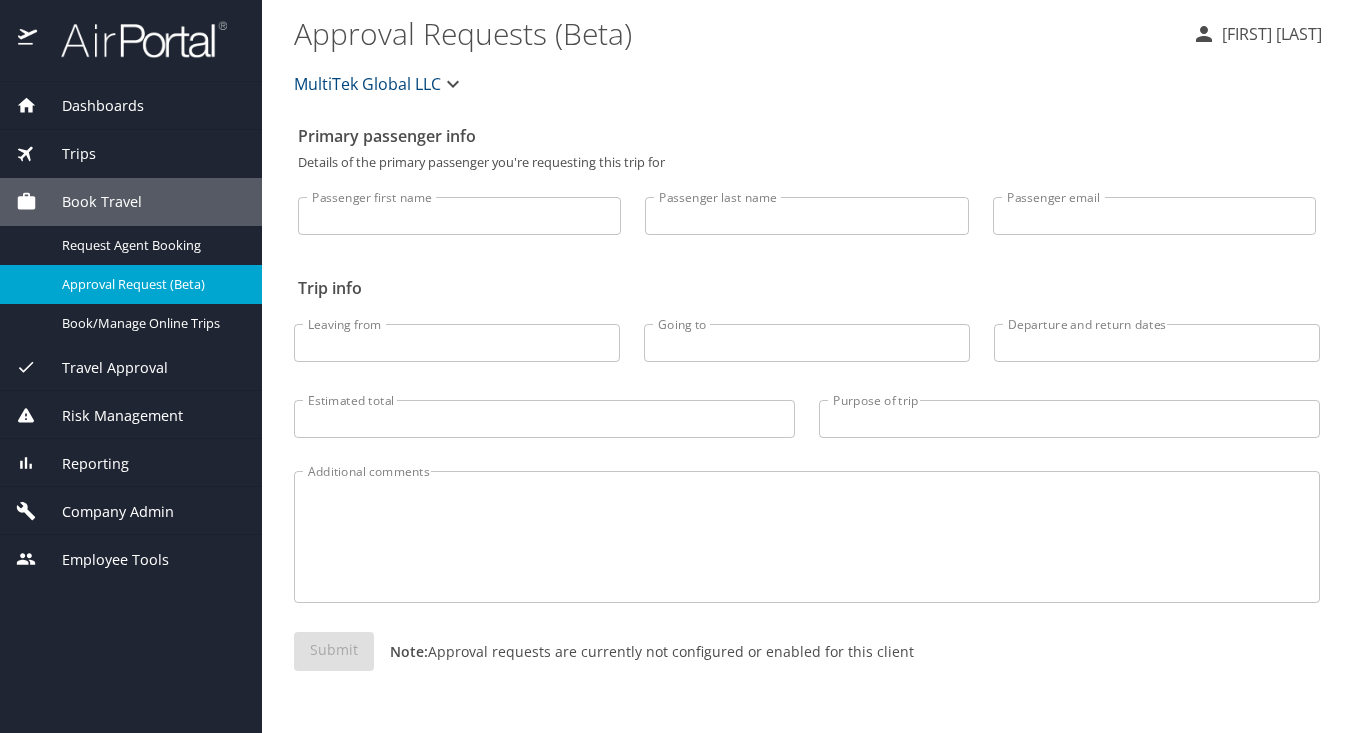click on "Dashboards" at bounding box center (90, 106) 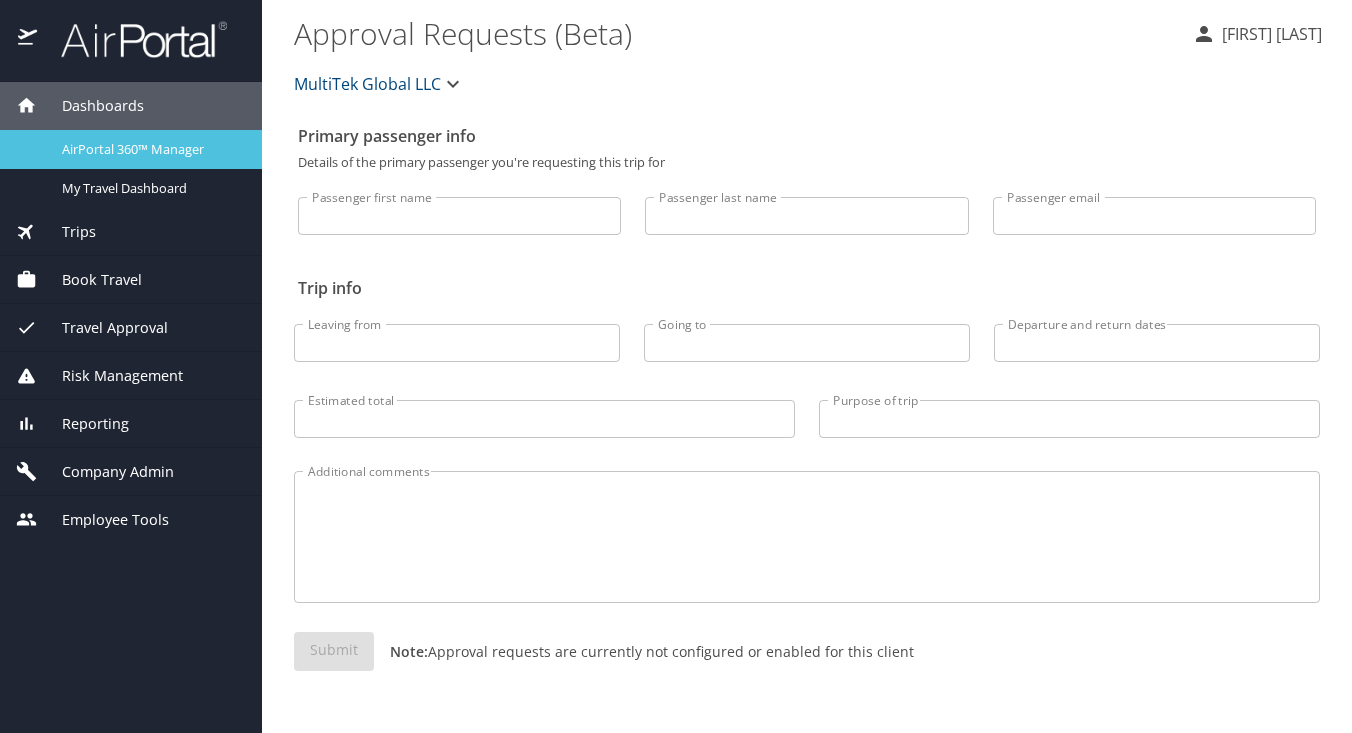 click on "AirPortal 360™ Manager" at bounding box center (150, 149) 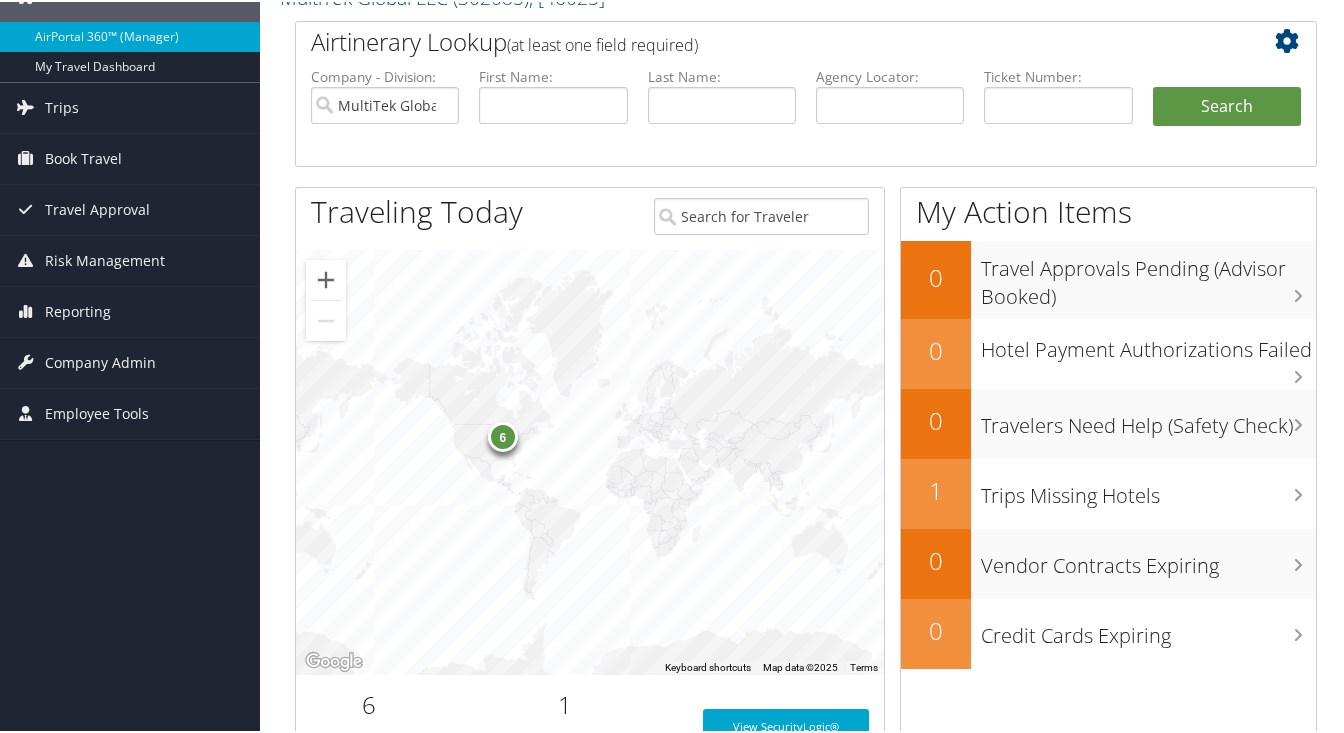 scroll, scrollTop: 81, scrollLeft: 0, axis: vertical 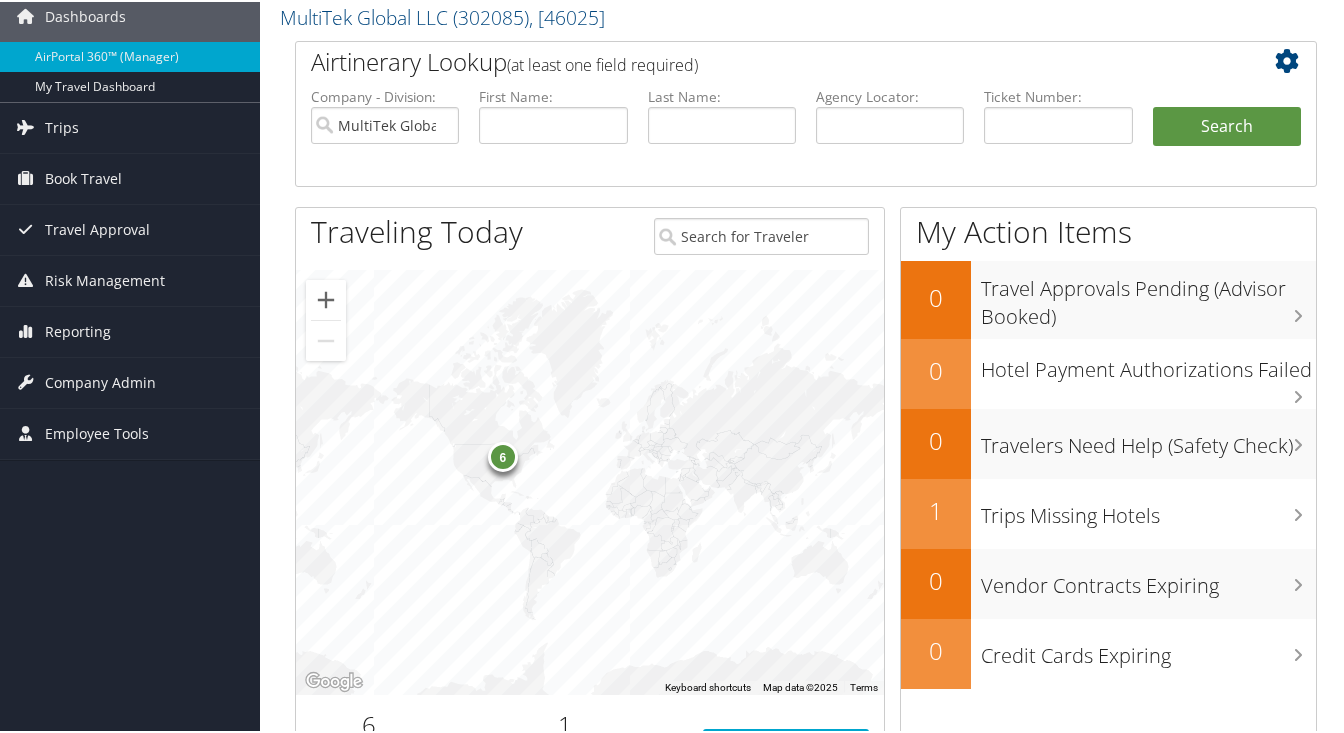 click on "6" at bounding box center (503, 455) 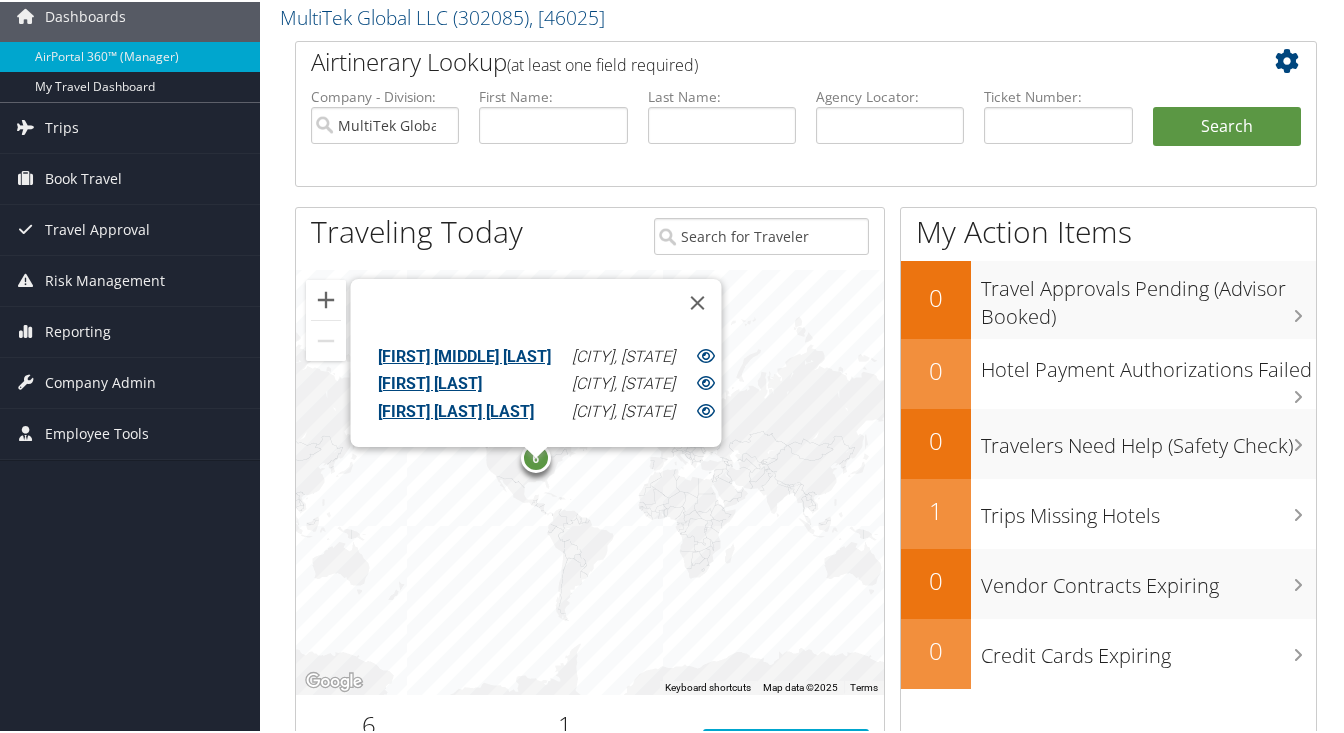 scroll, scrollTop: 95, scrollLeft: 0, axis: vertical 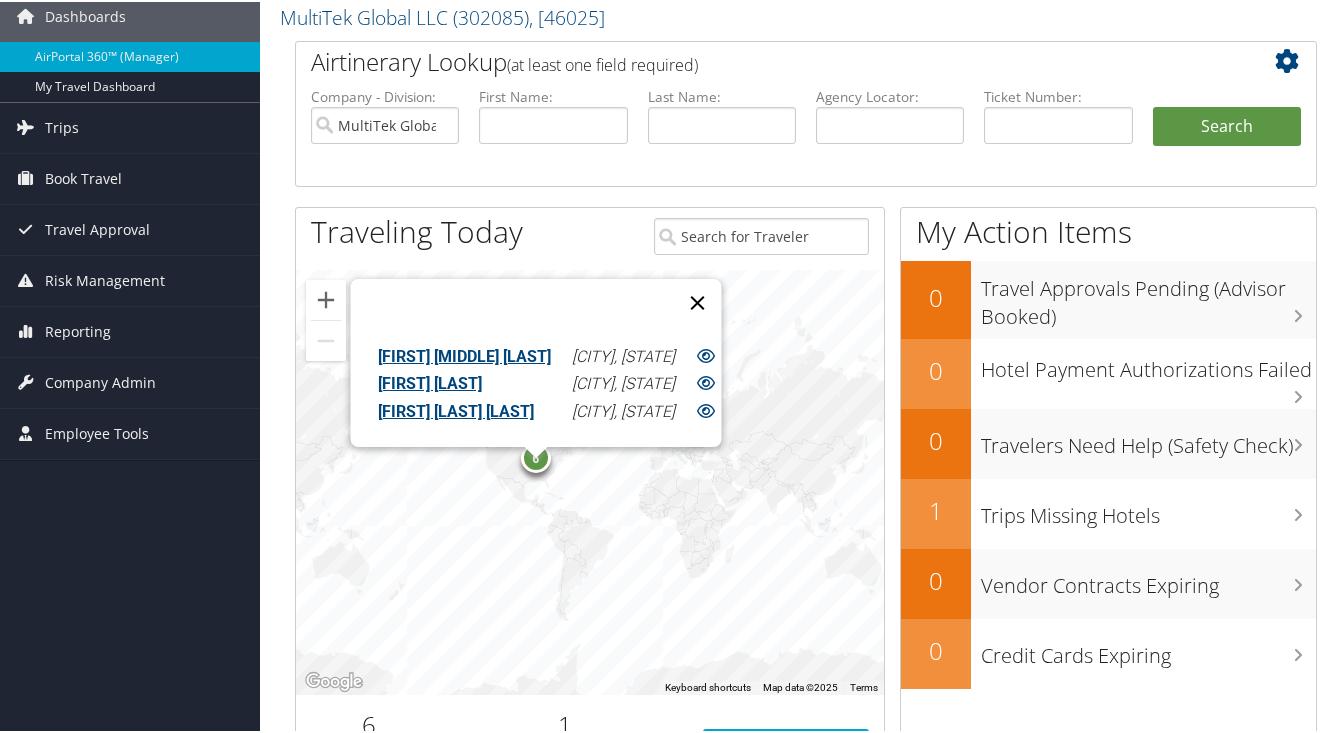 click at bounding box center (697, 301) 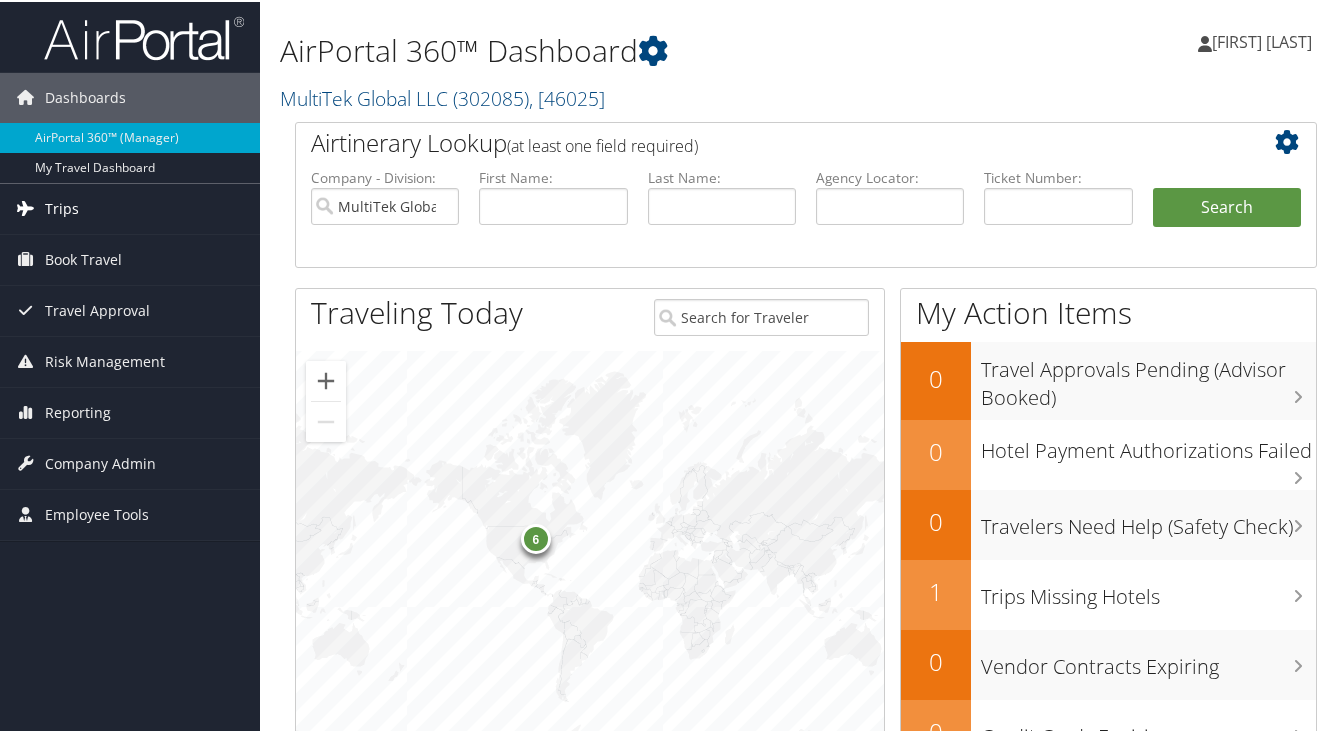 scroll, scrollTop: 0, scrollLeft: 0, axis: both 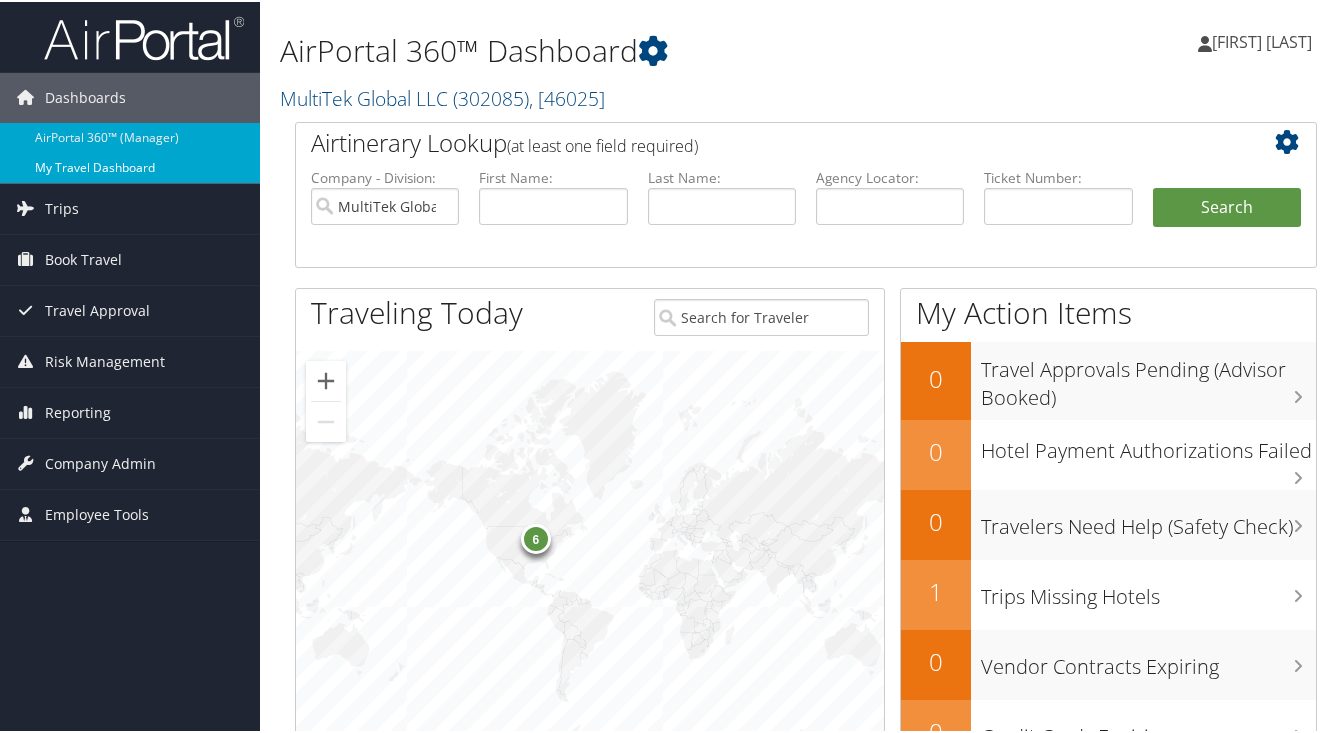 click on "My Travel Dashboard" at bounding box center [130, 166] 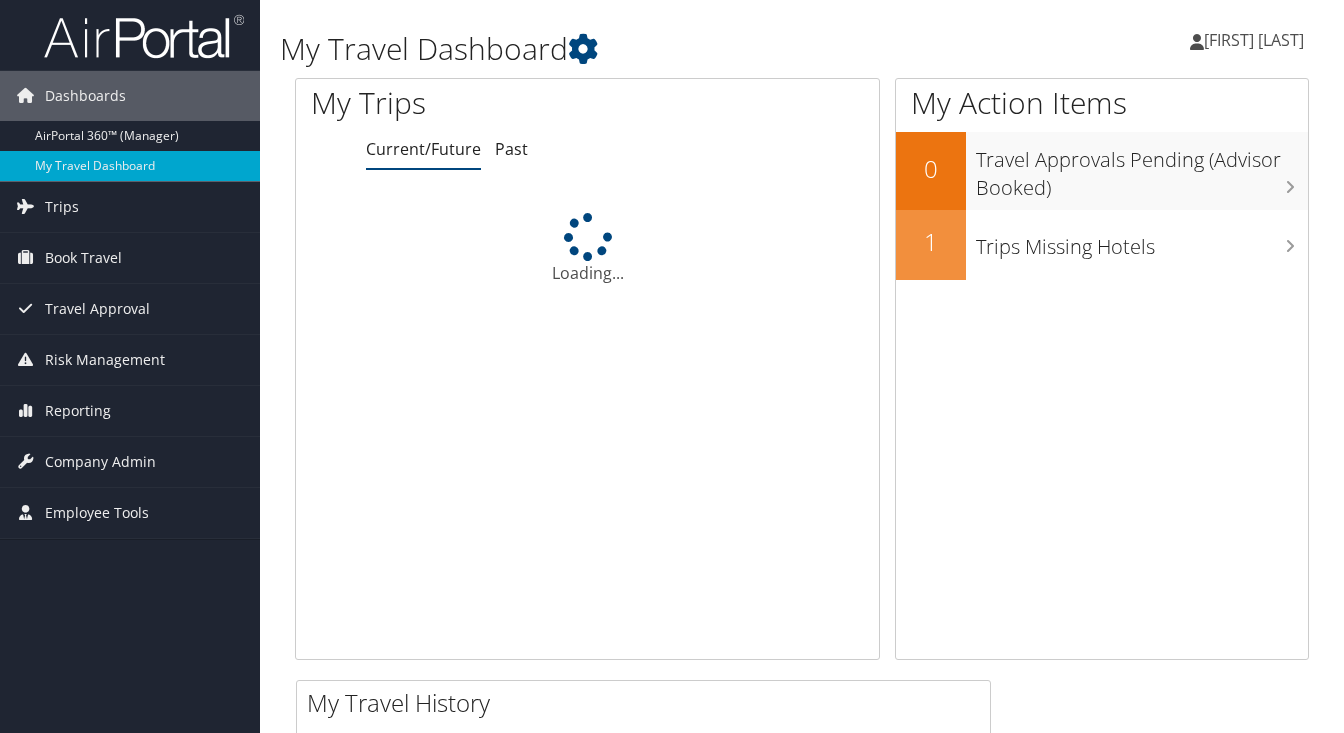 scroll, scrollTop: 0, scrollLeft: 0, axis: both 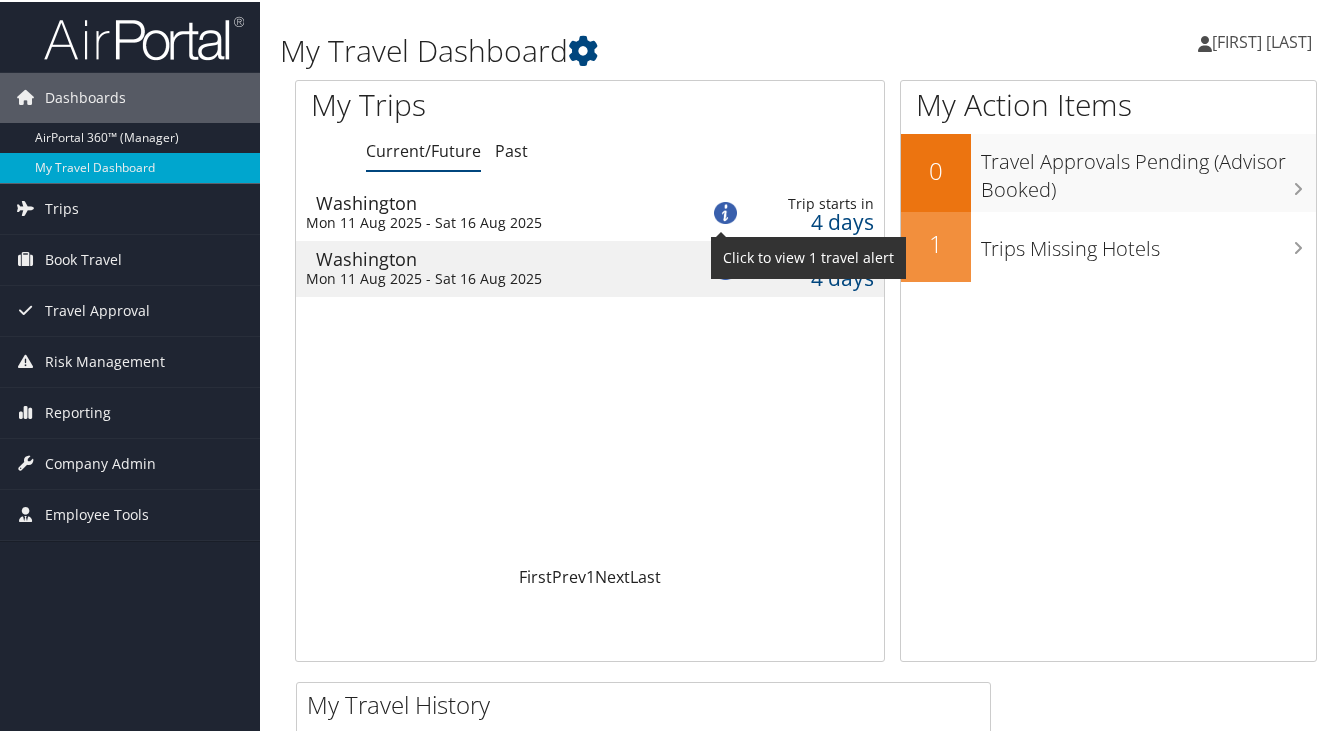 click at bounding box center (725, 211) 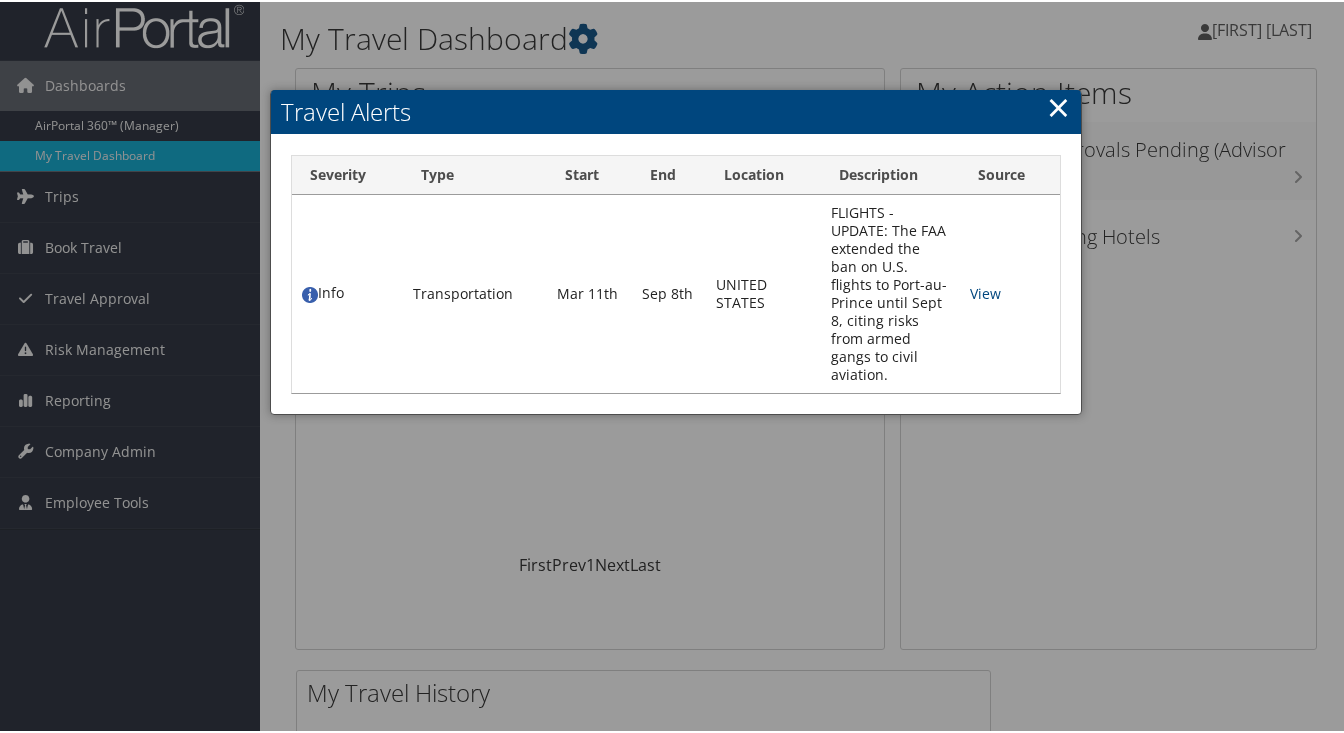scroll, scrollTop: 9, scrollLeft: 0, axis: vertical 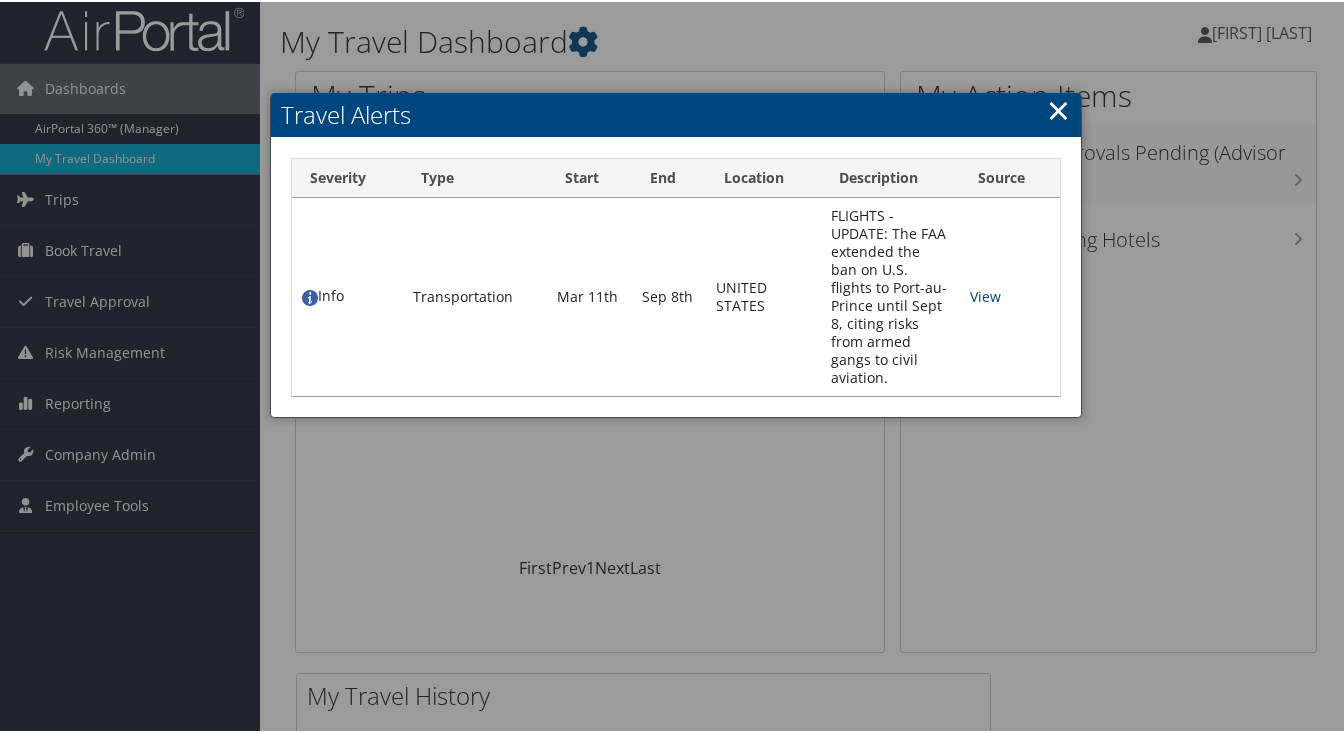 click on "×" at bounding box center [1058, 108] 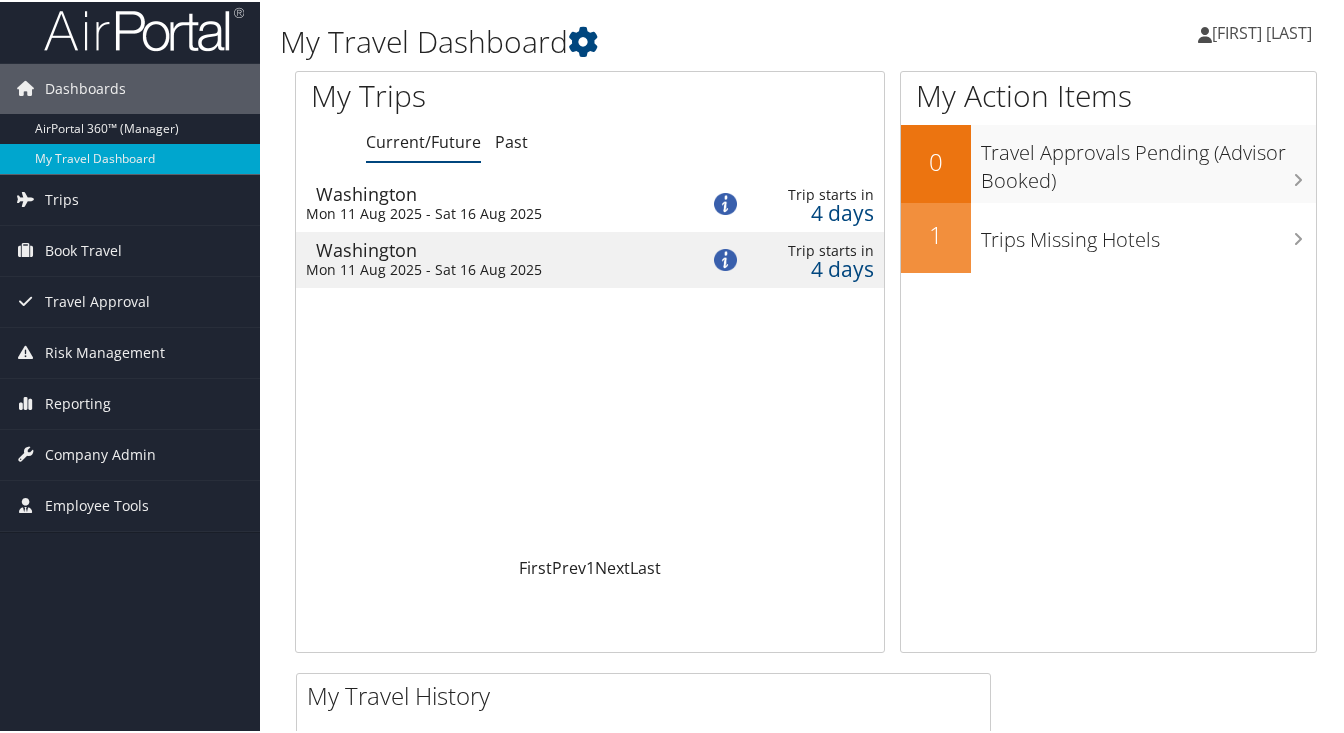 click on "Mon 11 Aug 2025 - Sat 16 Aug 2025" at bounding box center [487, 212] 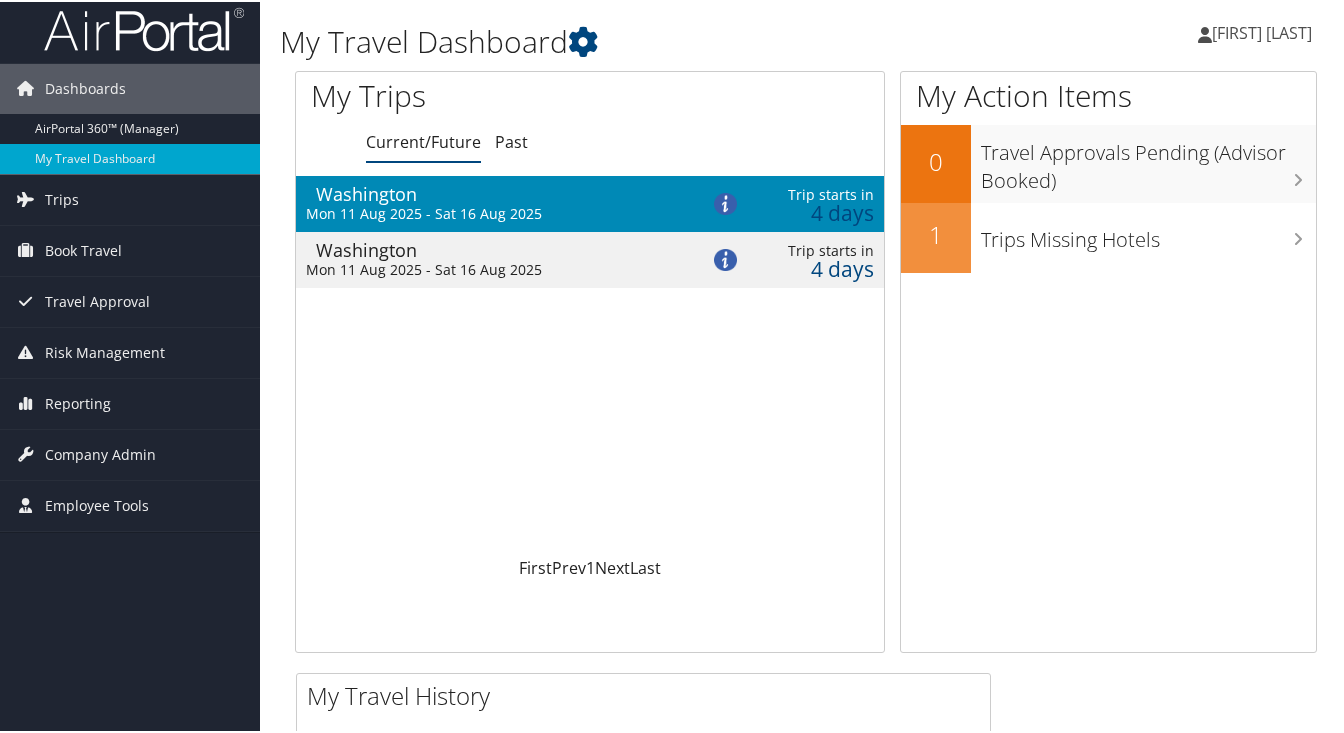 click on "Washington" at bounding box center (497, 248) 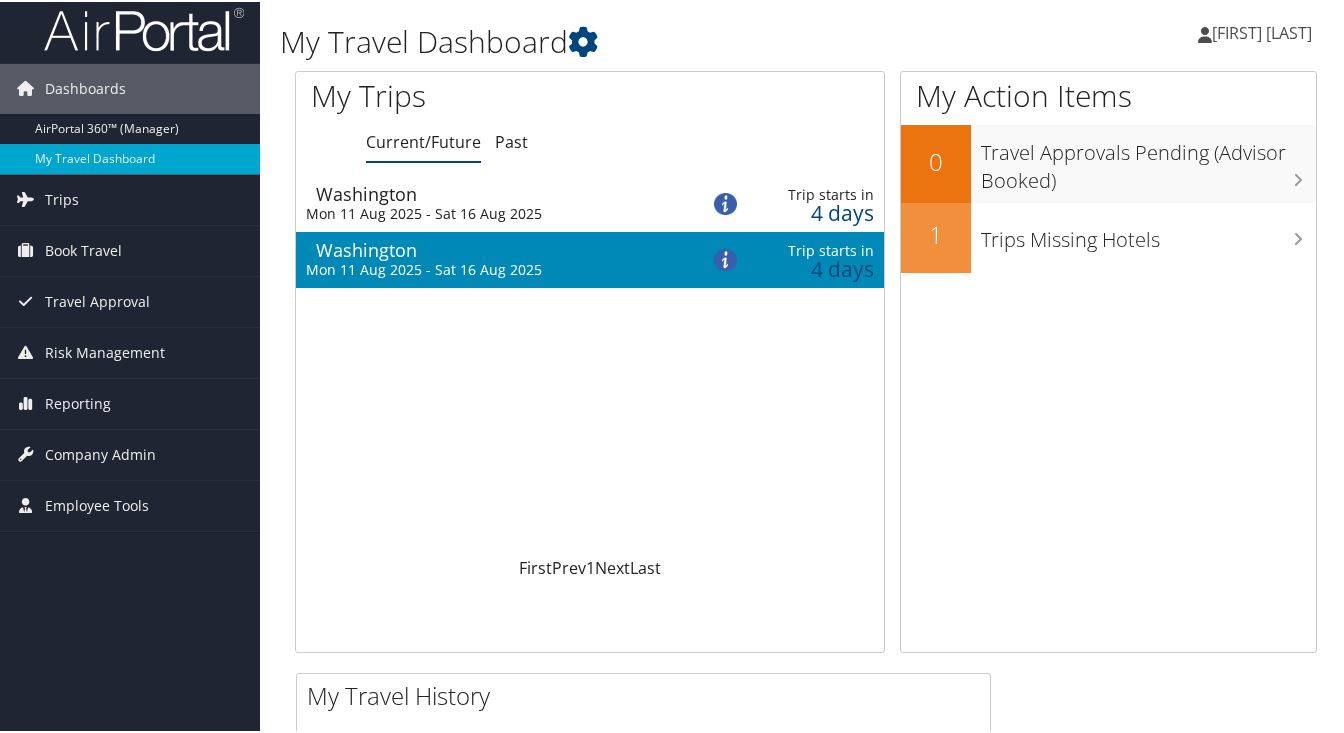 click on "Mon 11 Aug 2025 - Sat 16 Aug 2025" at bounding box center [487, 212] 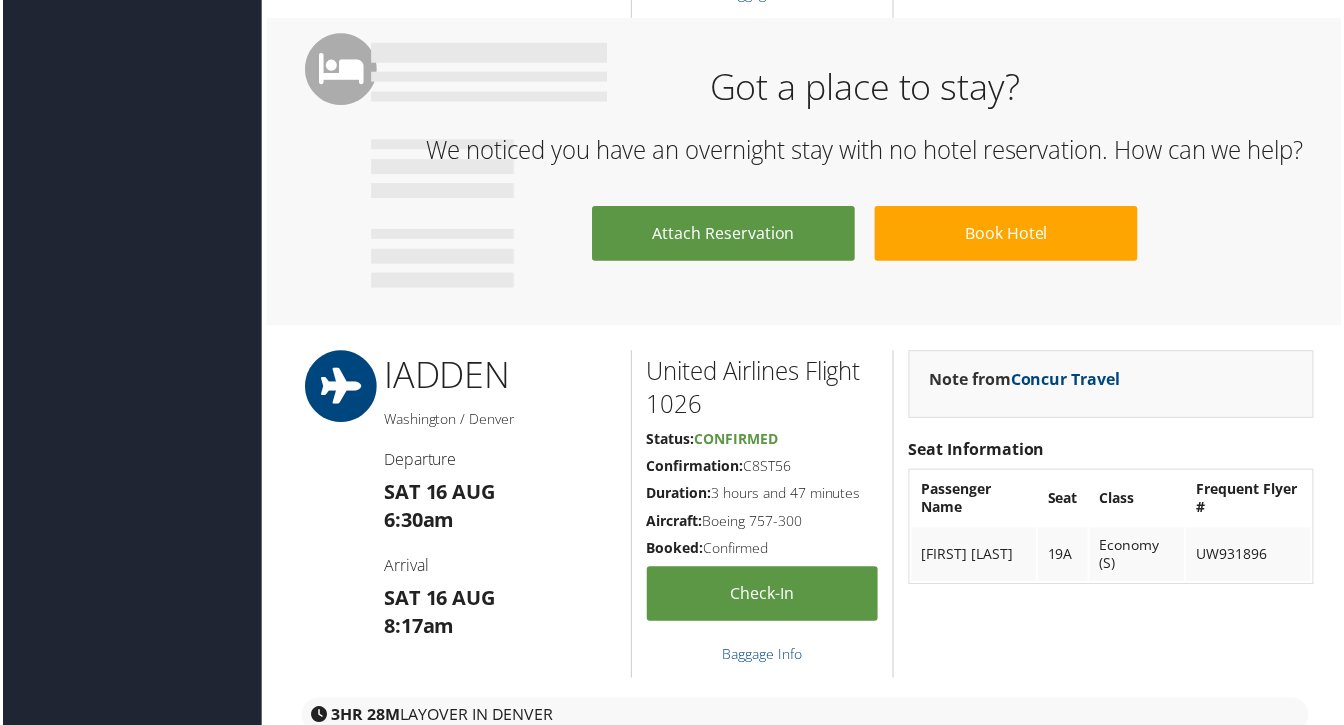 scroll, scrollTop: 1413, scrollLeft: 0, axis: vertical 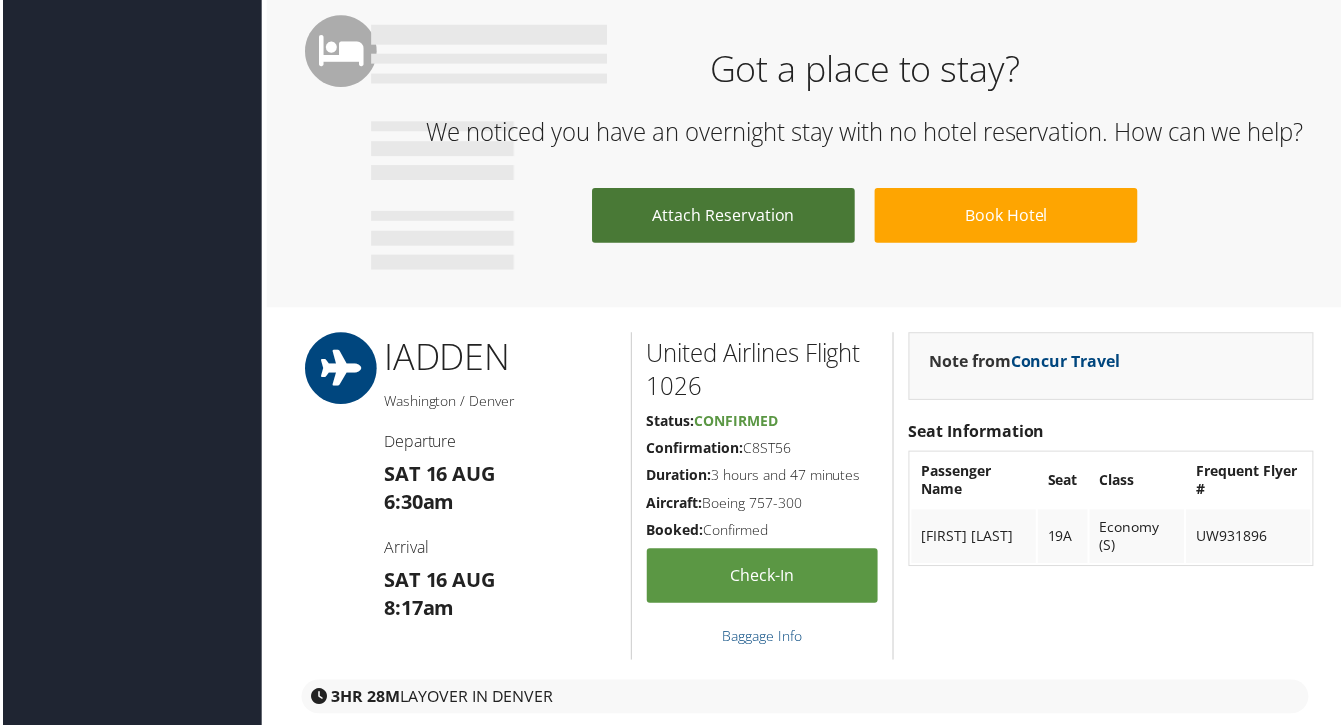 click on "Attach Reservation" at bounding box center [724, 216] 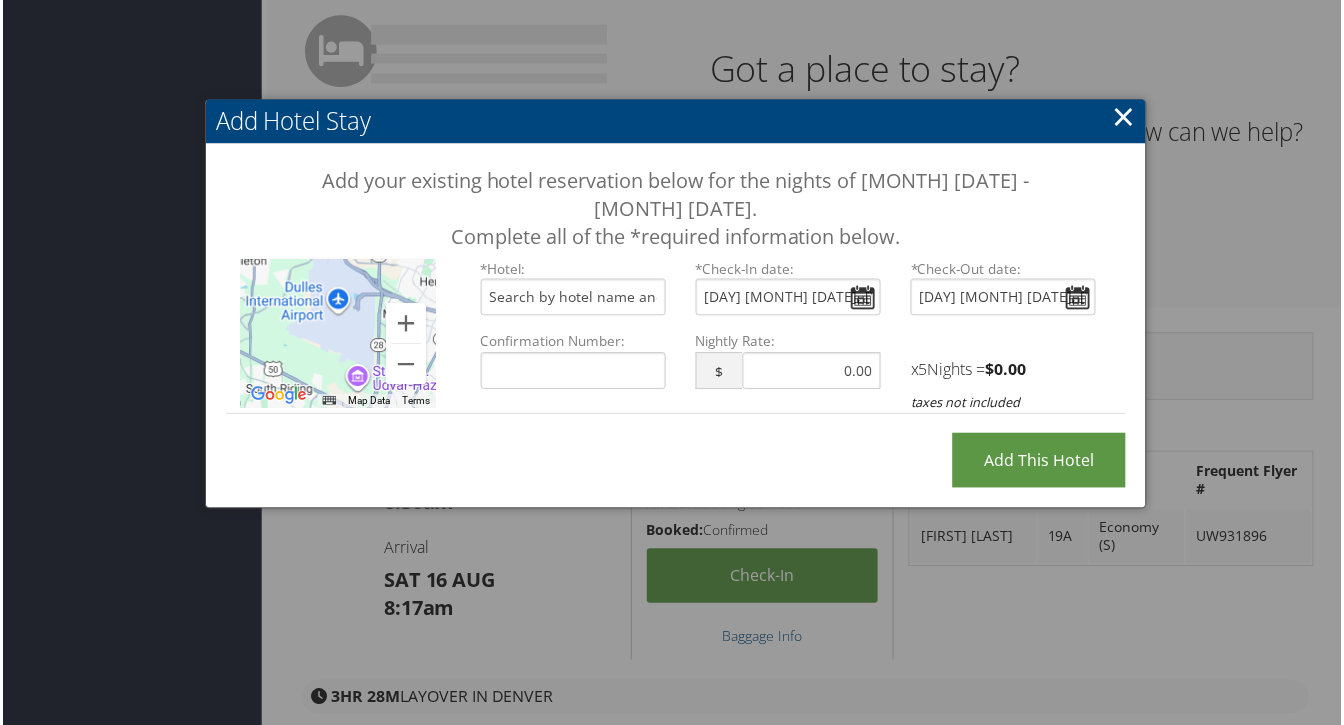 click on "×" at bounding box center [1125, 117] 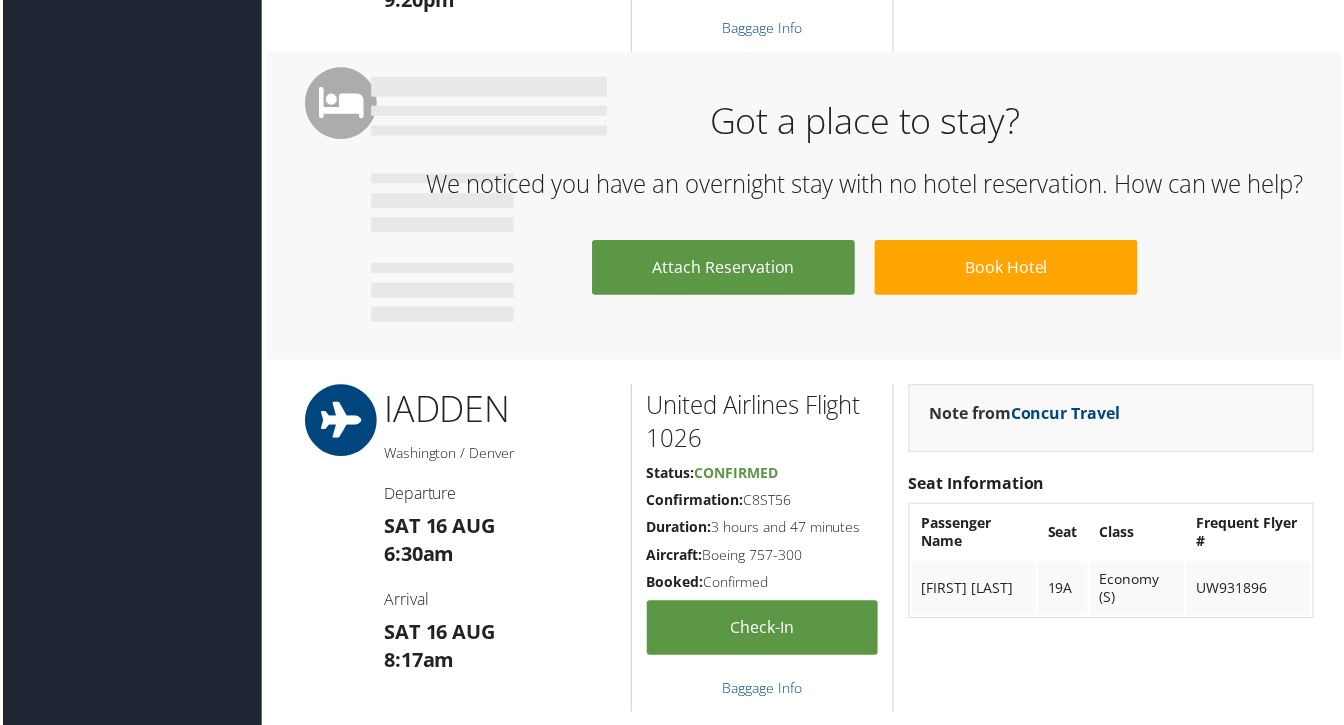 scroll, scrollTop: 1286, scrollLeft: 0, axis: vertical 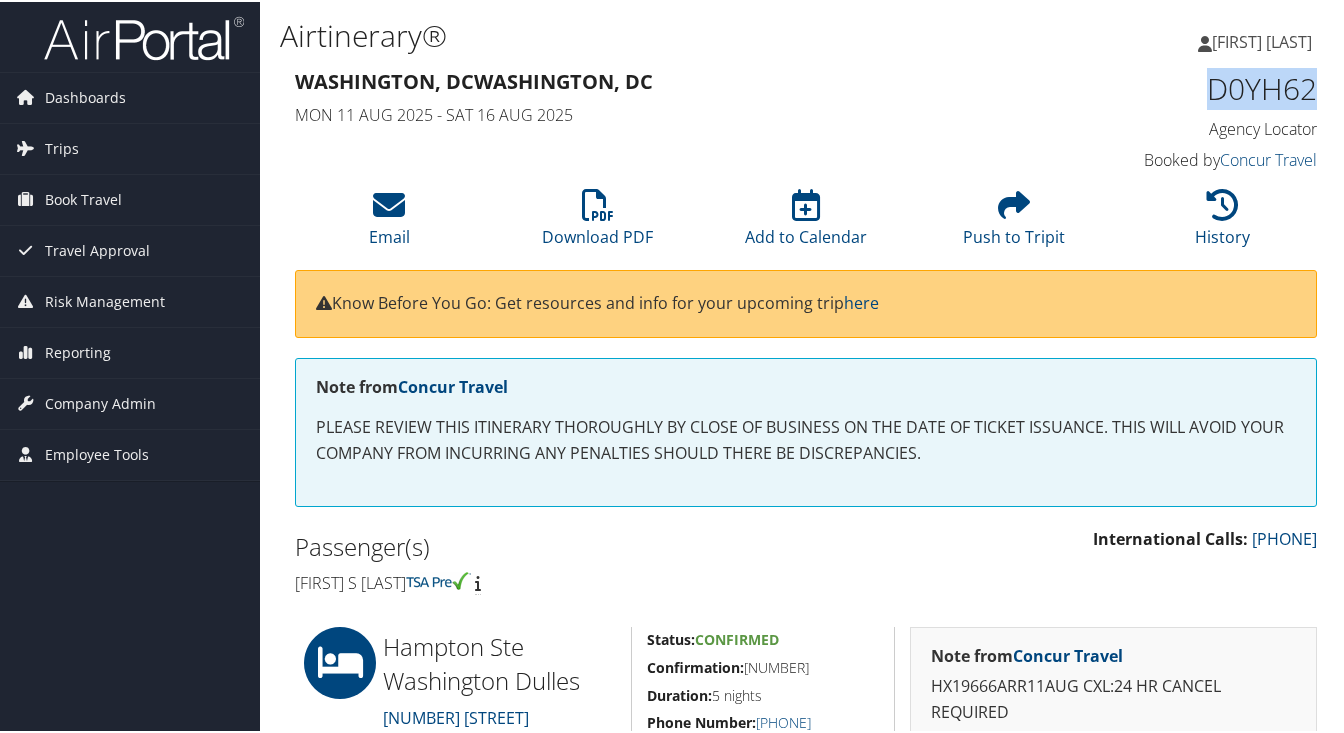 drag, startPoint x: 1304, startPoint y: 83, endPoint x: 1204, endPoint y: 83, distance: 100 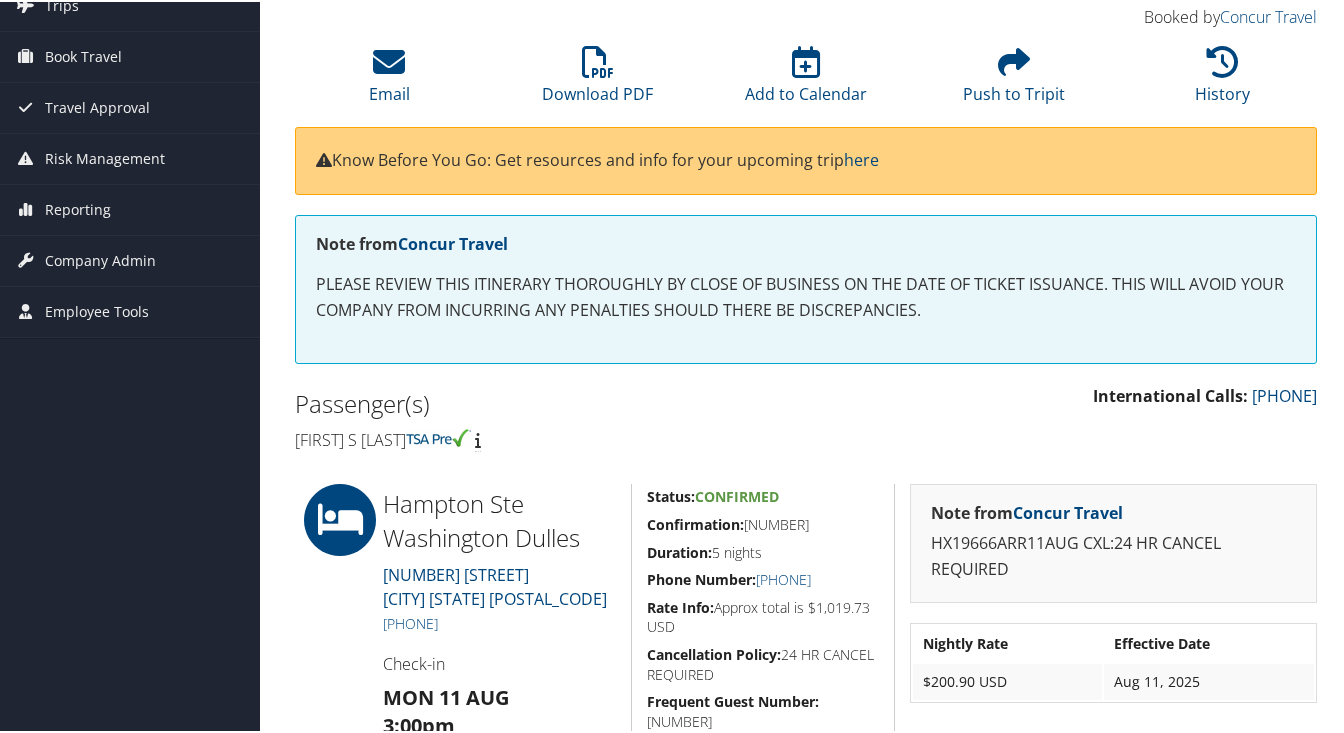 scroll, scrollTop: 221, scrollLeft: 0, axis: vertical 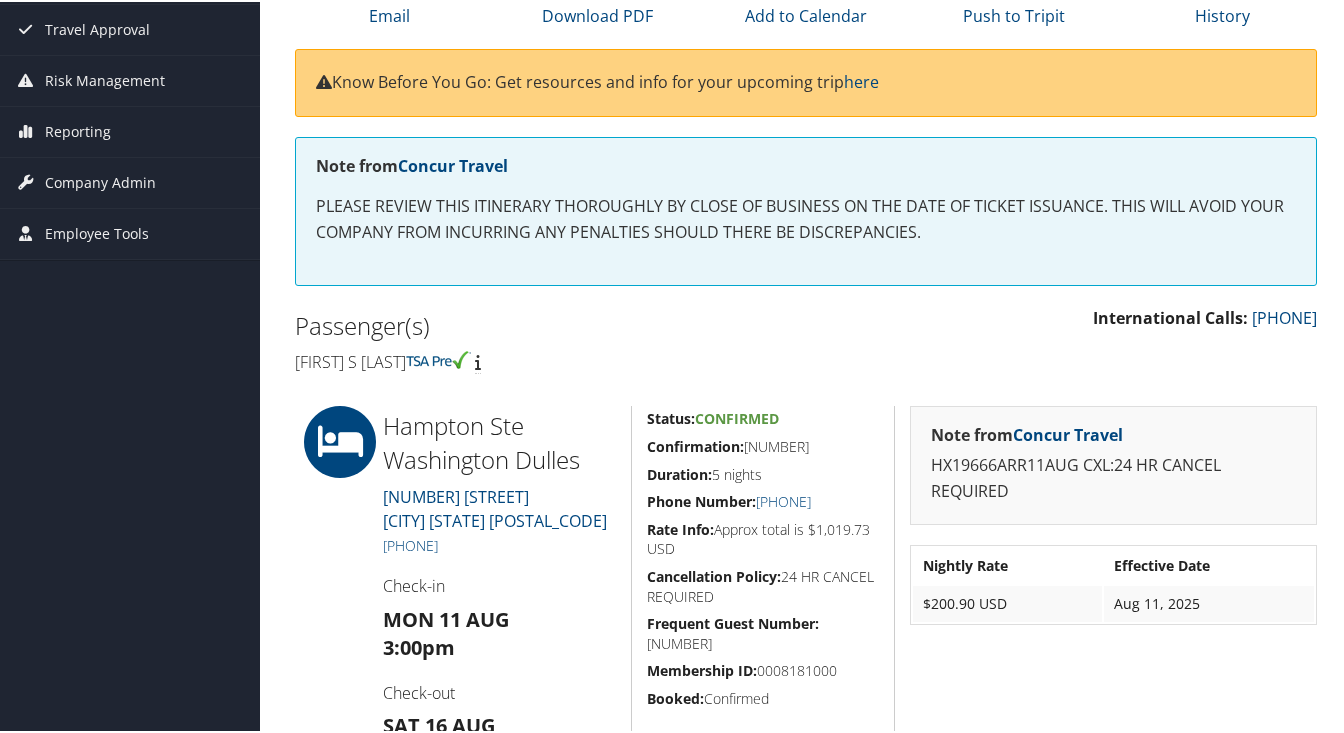 click on "Hampton Ste Washington Dulles" at bounding box center [499, 440] 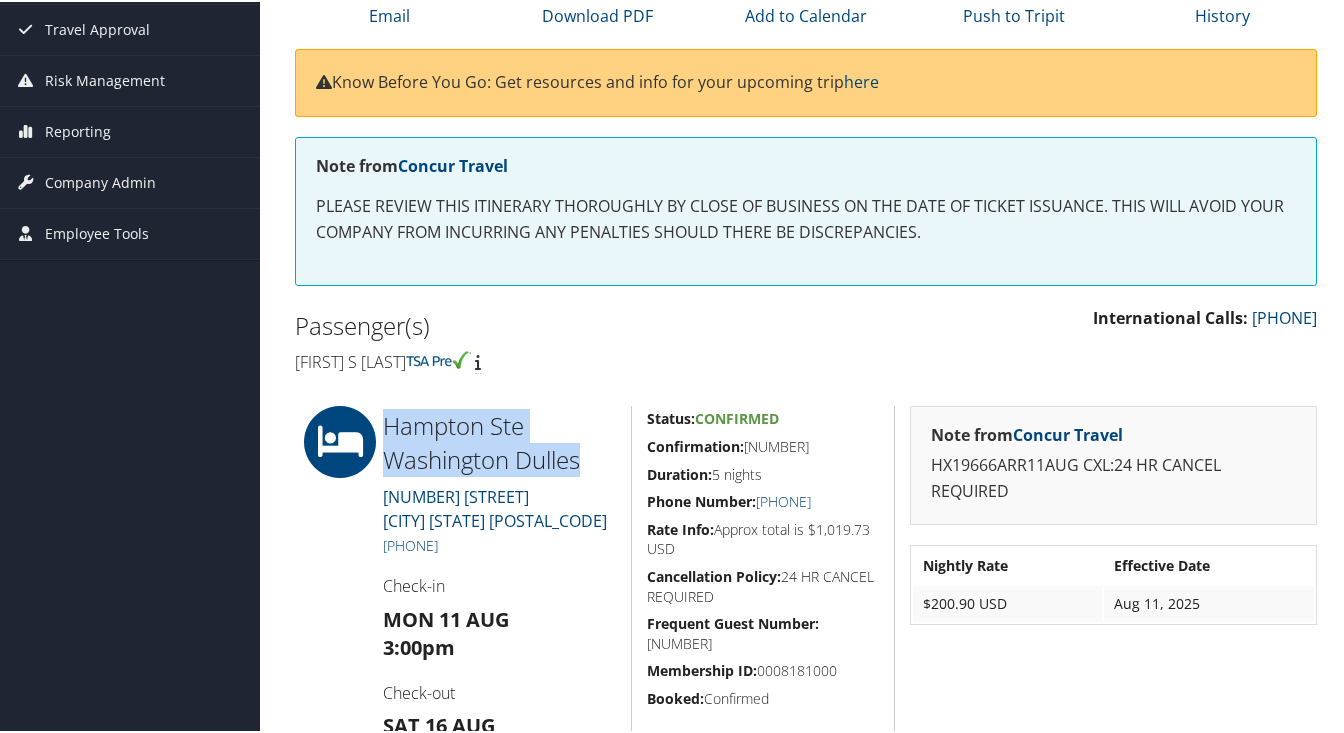 drag, startPoint x: 582, startPoint y: 456, endPoint x: 387, endPoint y: 418, distance: 198.66806 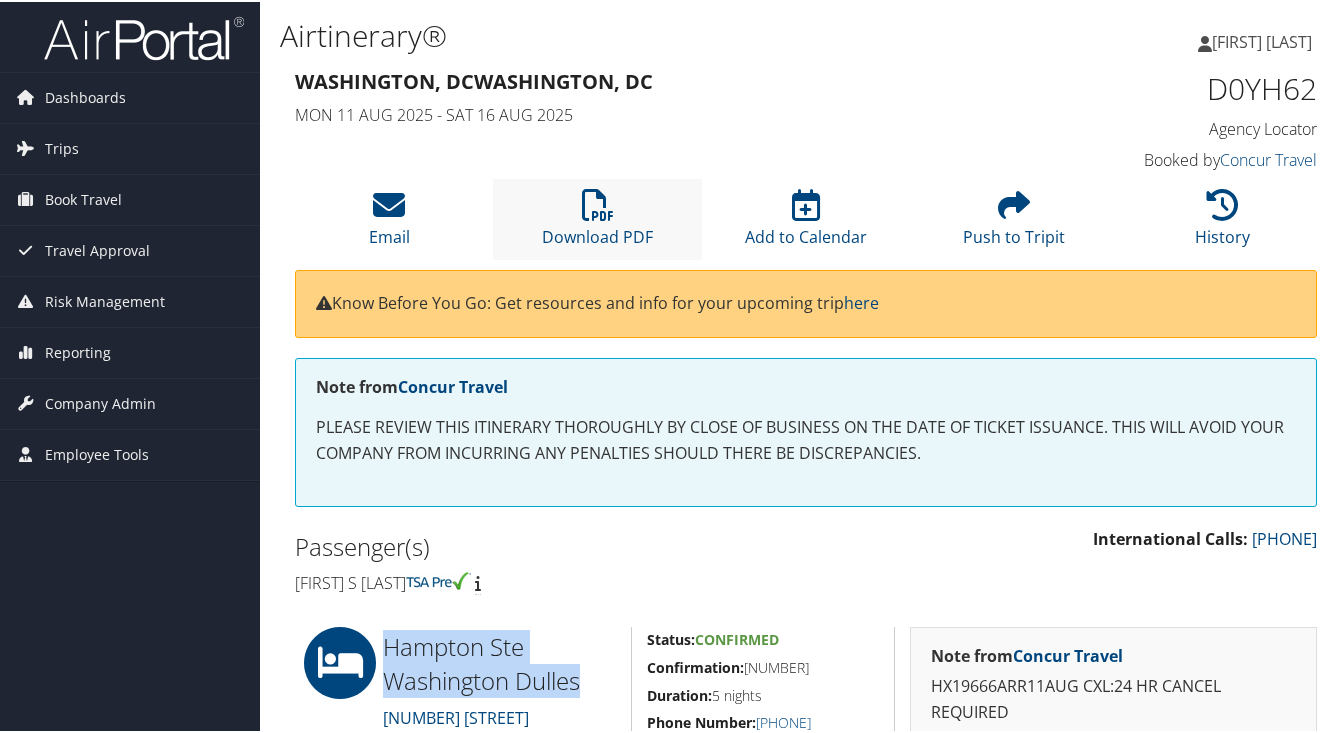 scroll, scrollTop: 0, scrollLeft: 0, axis: both 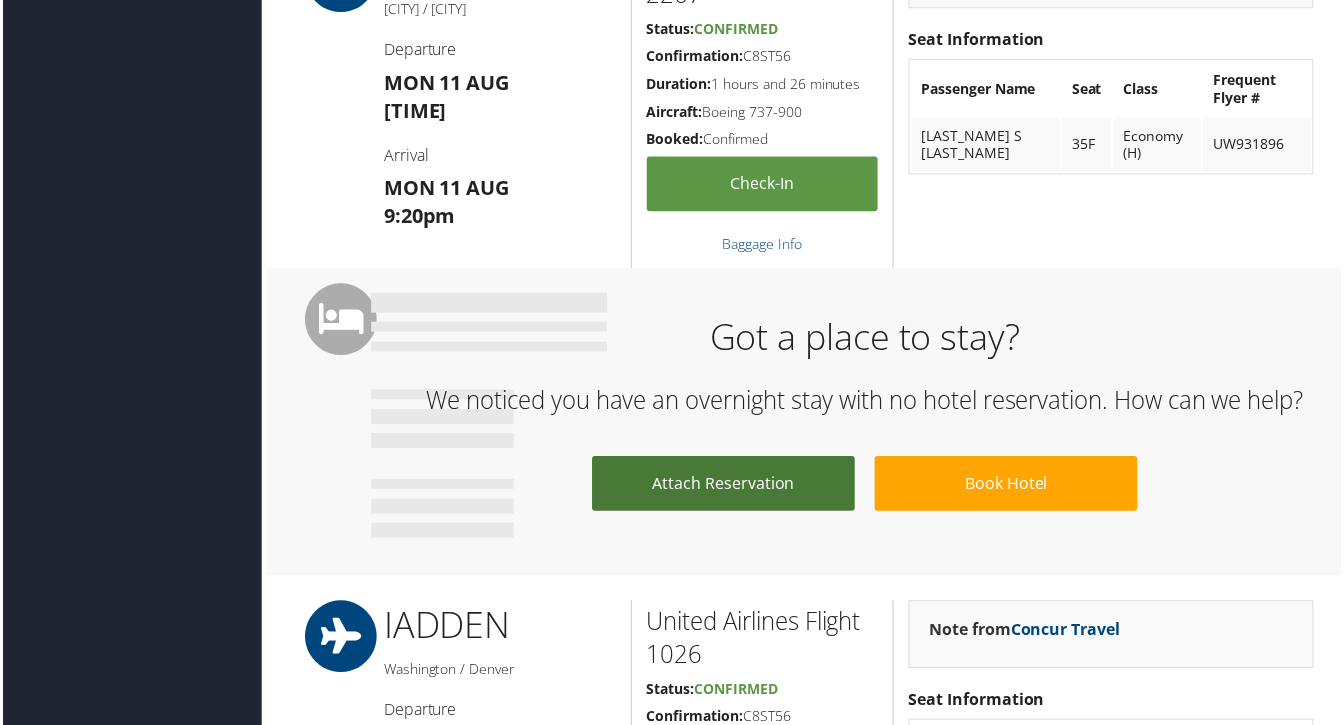 click on "Attach Reservation" at bounding box center [724, 485] 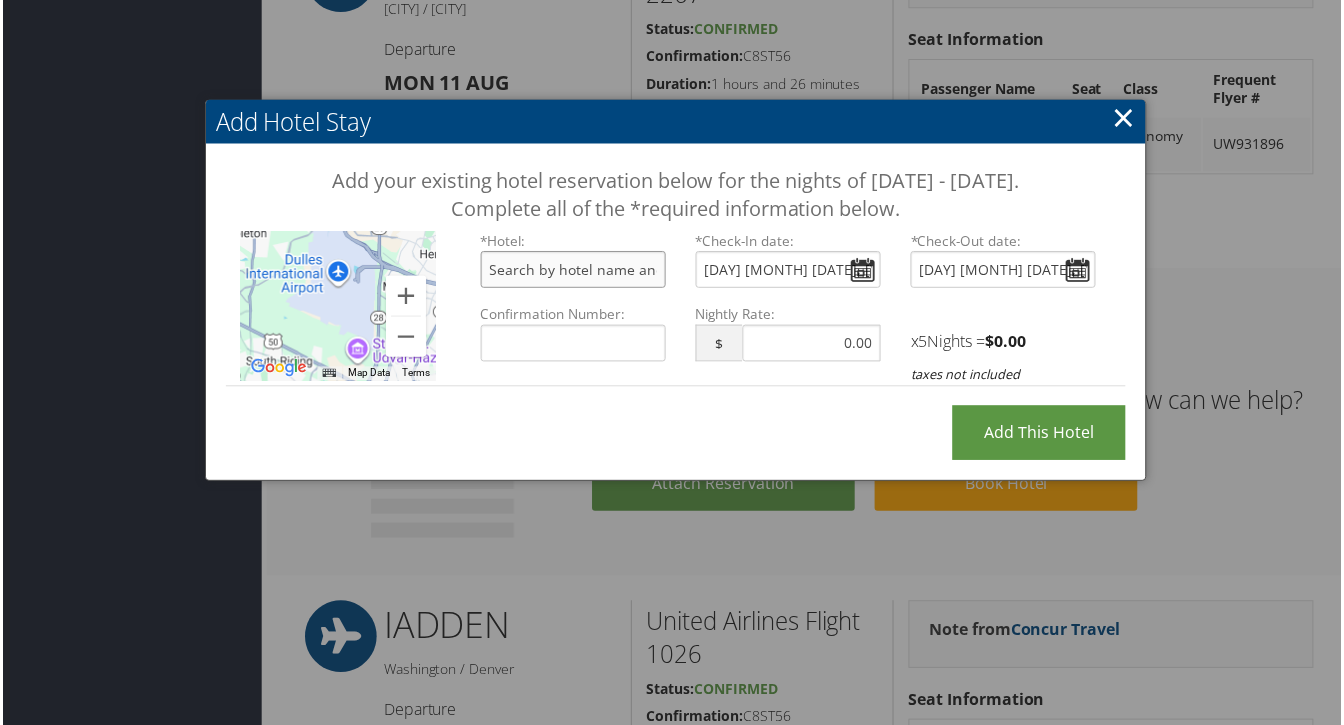 click at bounding box center [573, 270] 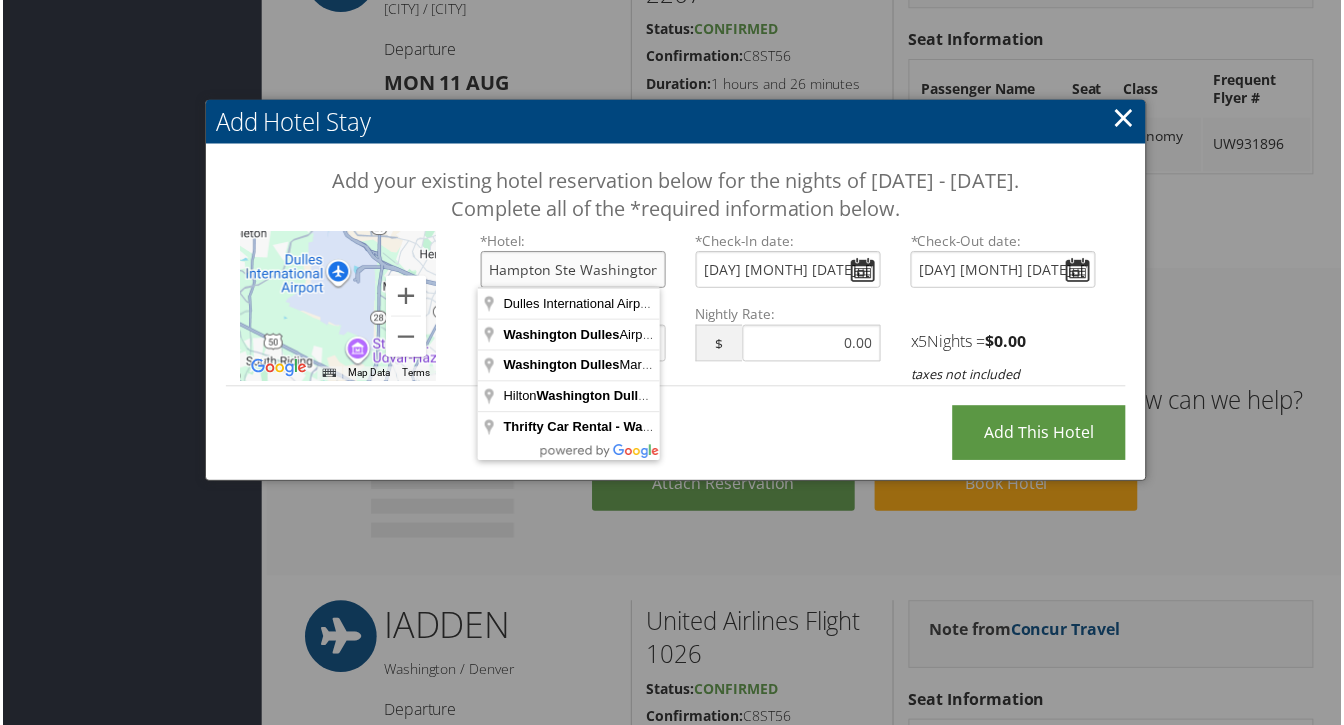 click on "Hampton Ste Washington Dulles" at bounding box center [573, 270] 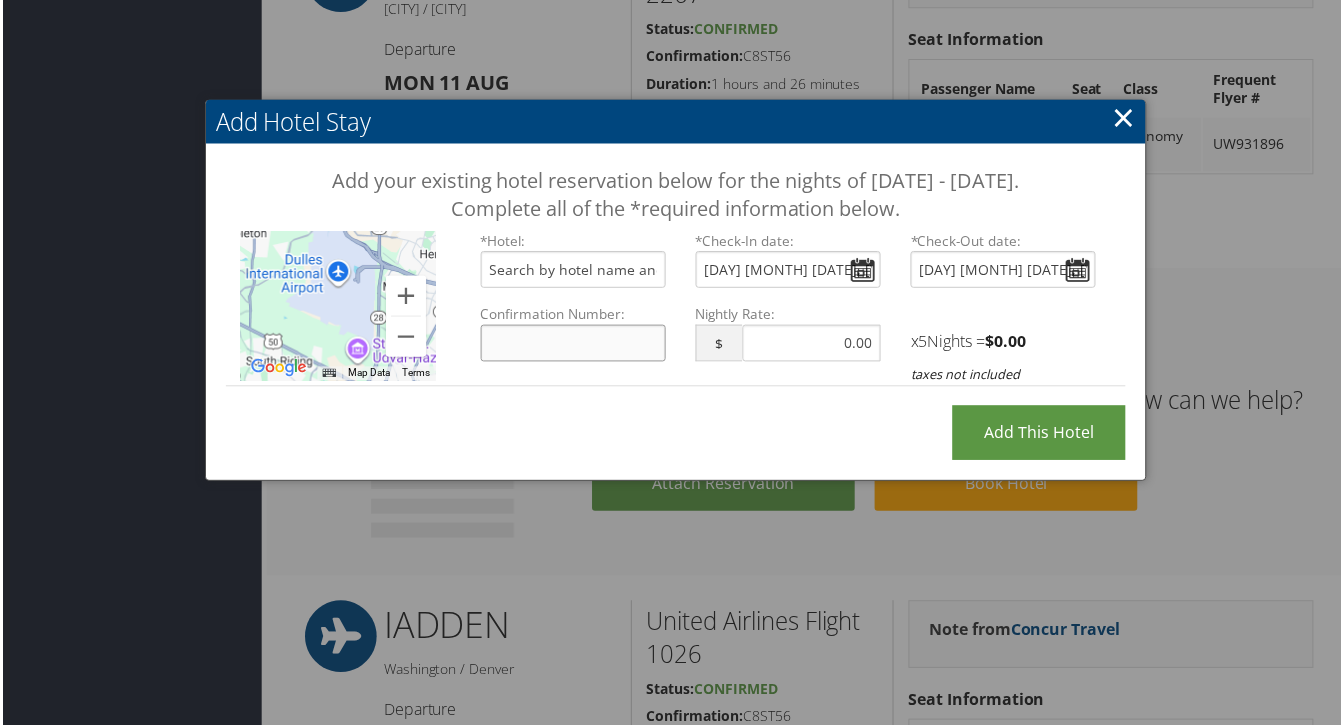 click on "Confirmation Number:" at bounding box center [573, 344] 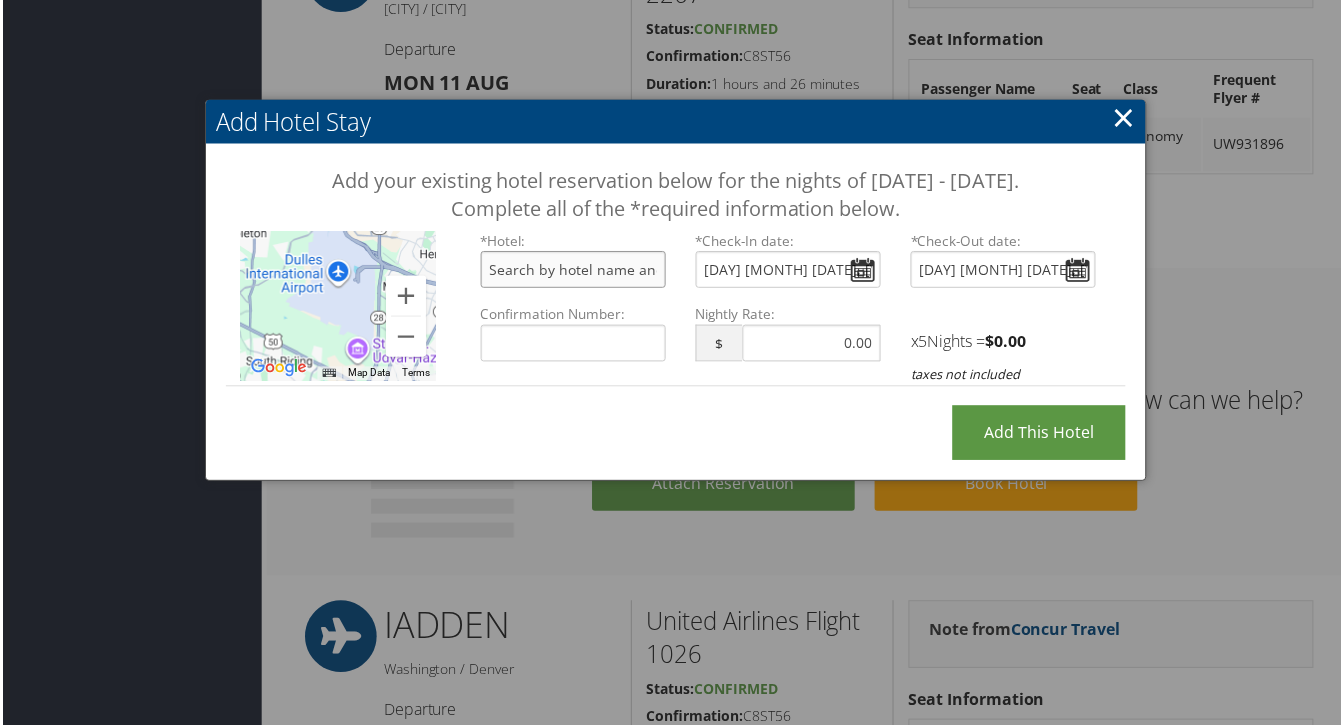 click at bounding box center [573, 270] 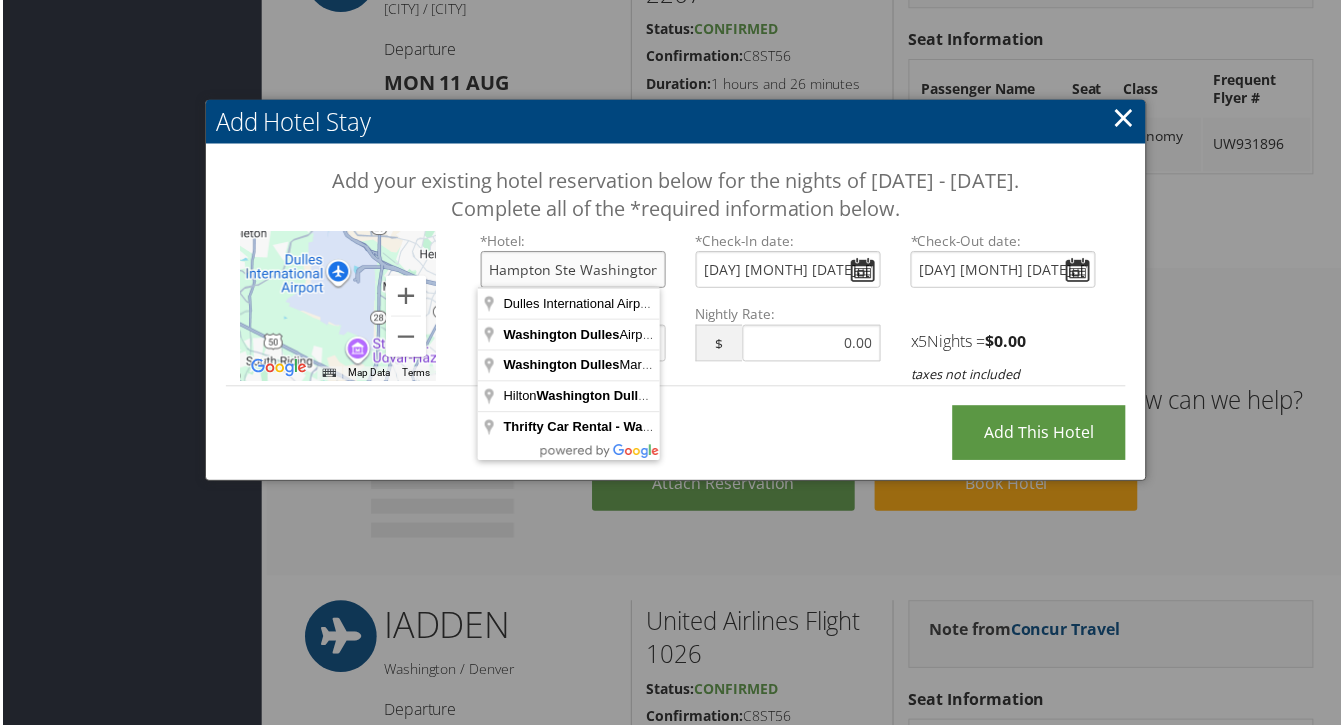type on "Hampton Ste Washington Dulles" 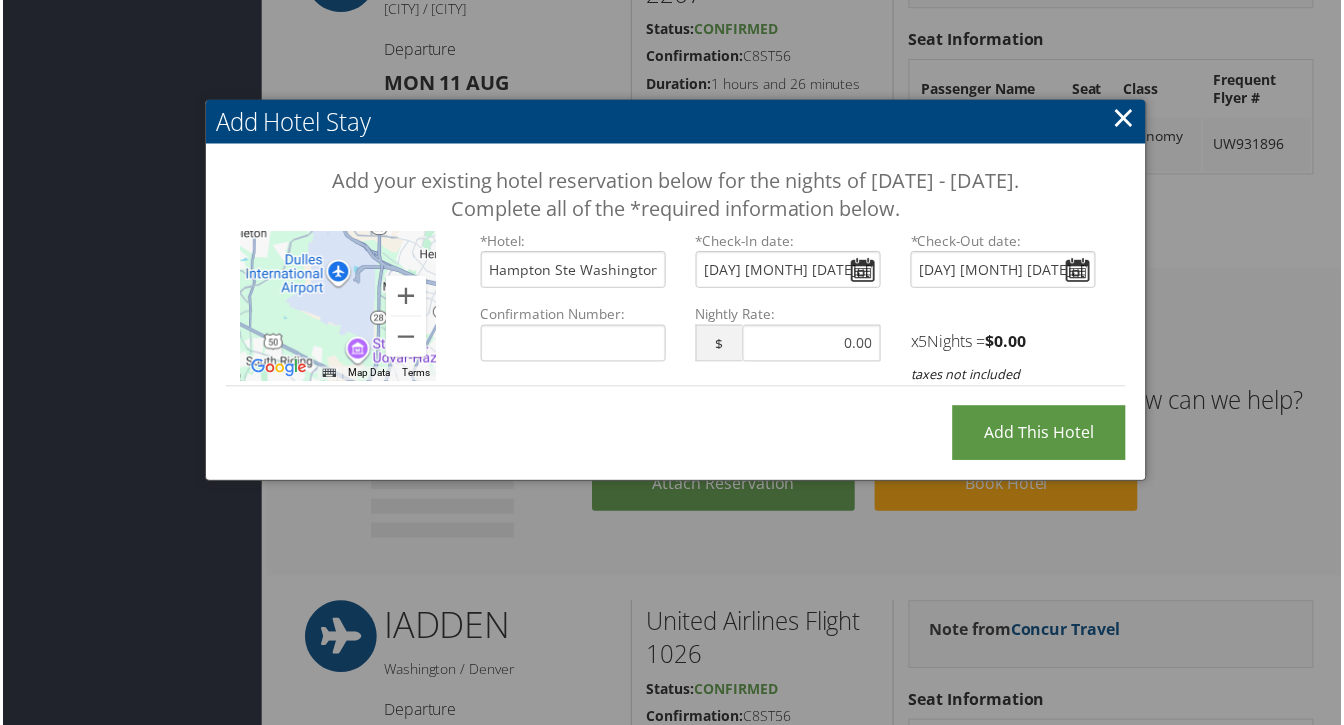 click on "Add Hotel Stay
Add your existing hotel reservation below for the nights of [DATE] - [DATE]. Complete all of the *required information below.
← Move left → Move right ↑ Move up ↓ Move down + Zoom in - Zoom out Home Jump left by 75% End Jump right by 75% Page Up Jump up by 75% Page Down Jump down by 75% Map Data Map data ©[YEAR] Google Map data ©[YEAR] Google 2 km  Click to toggle between metric and imperial units Terms
*Hotel:
Hampton Ste [CITY] [CITY]
You must select a hotel.
* Check-In date:
[DAY] [MONTH] [DATE], [YEAR]
Check-In date is required
* $ x  5" at bounding box center (676, 291) 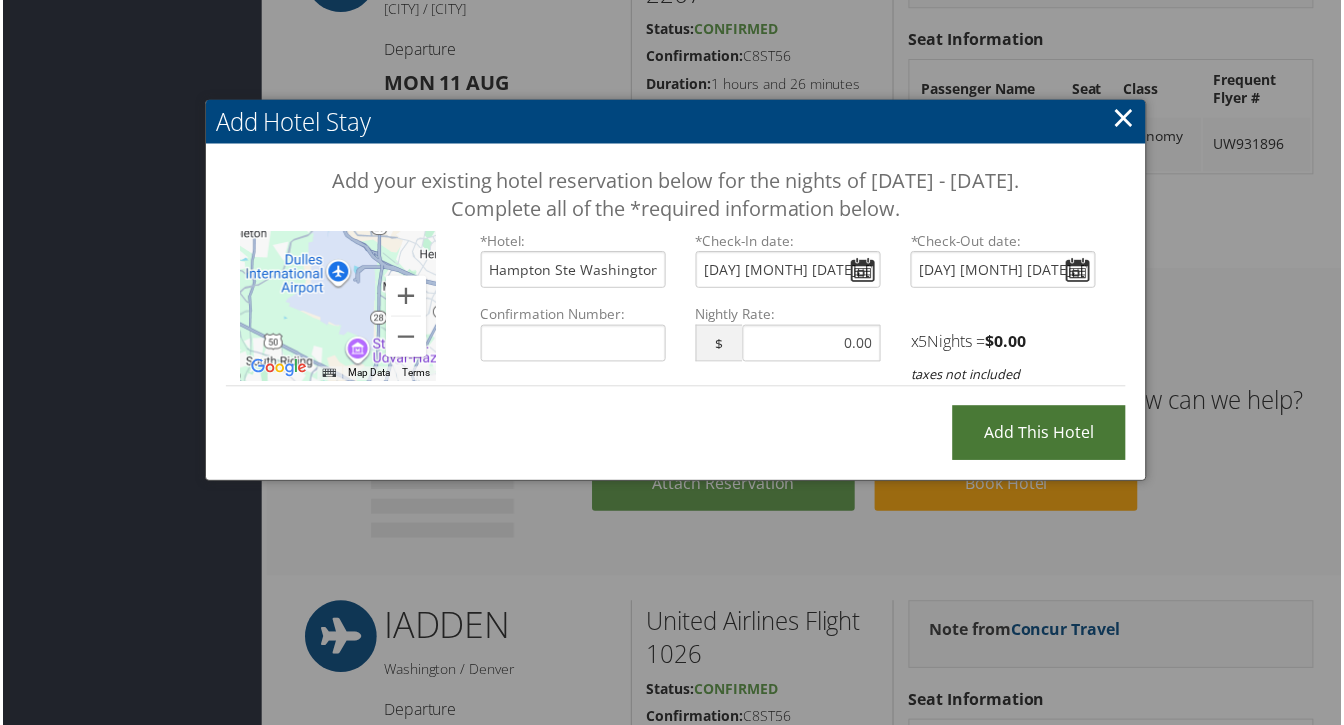 click on "Add this Hotel" at bounding box center [1041, 434] 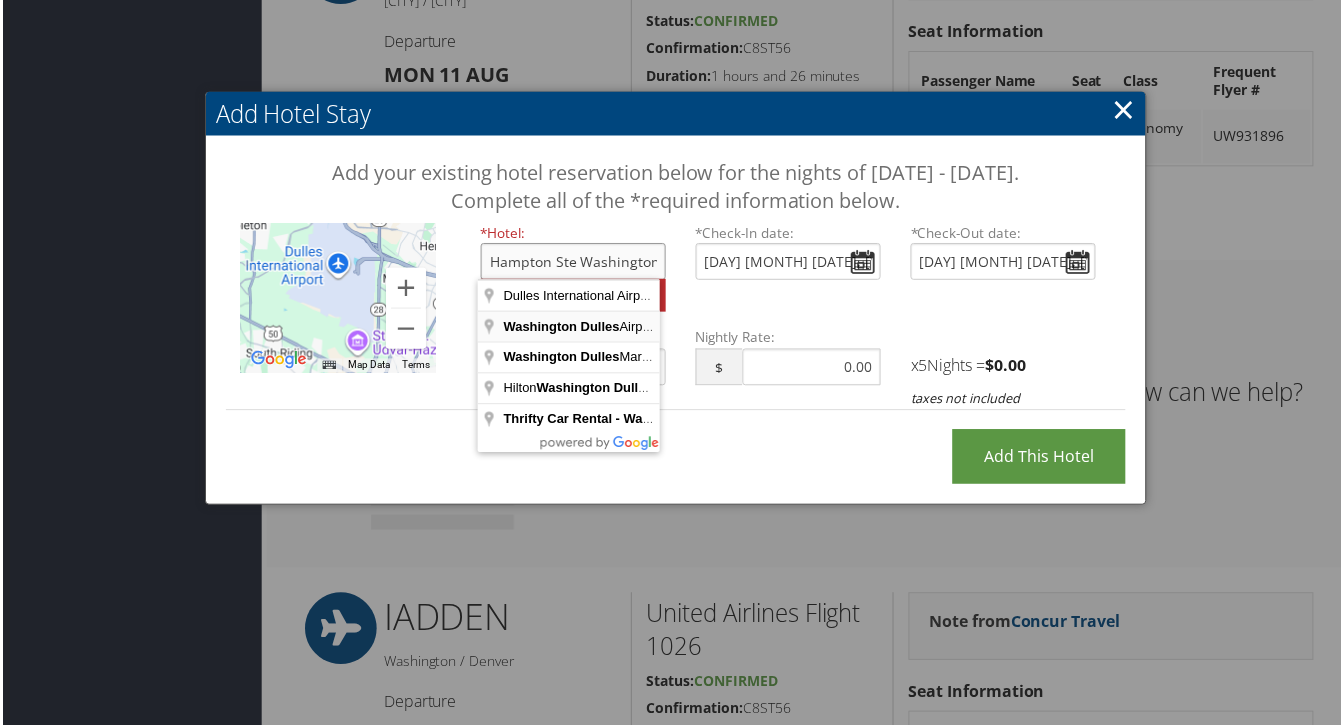 scroll, scrollTop: 1143, scrollLeft: 0, axis: vertical 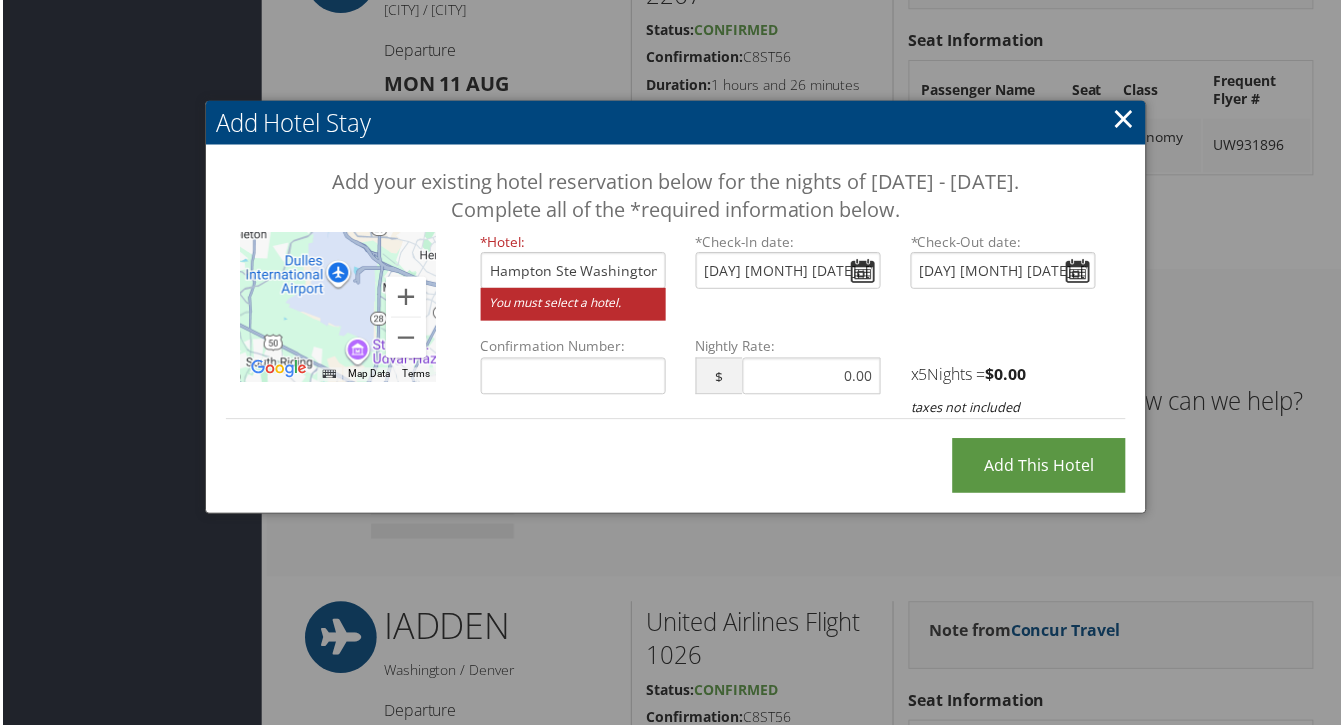 click on "×" at bounding box center (1125, 118) 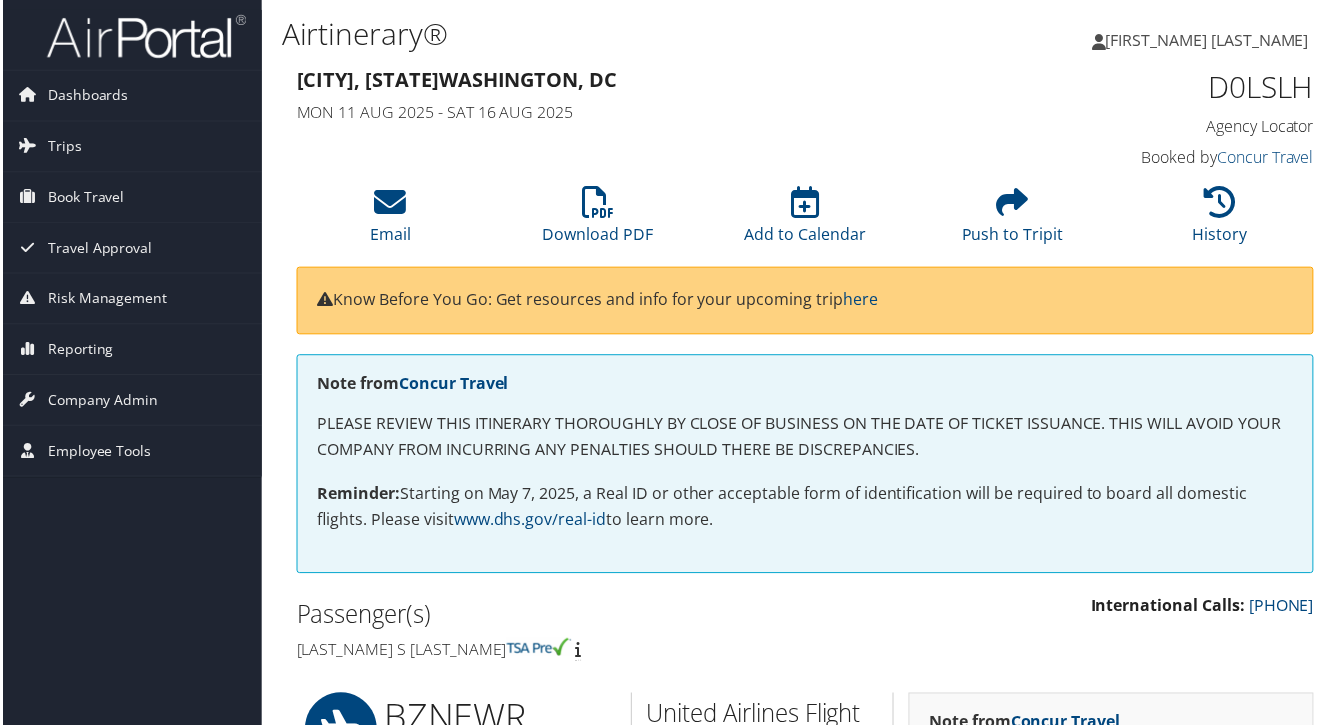 scroll, scrollTop: 0, scrollLeft: 0, axis: both 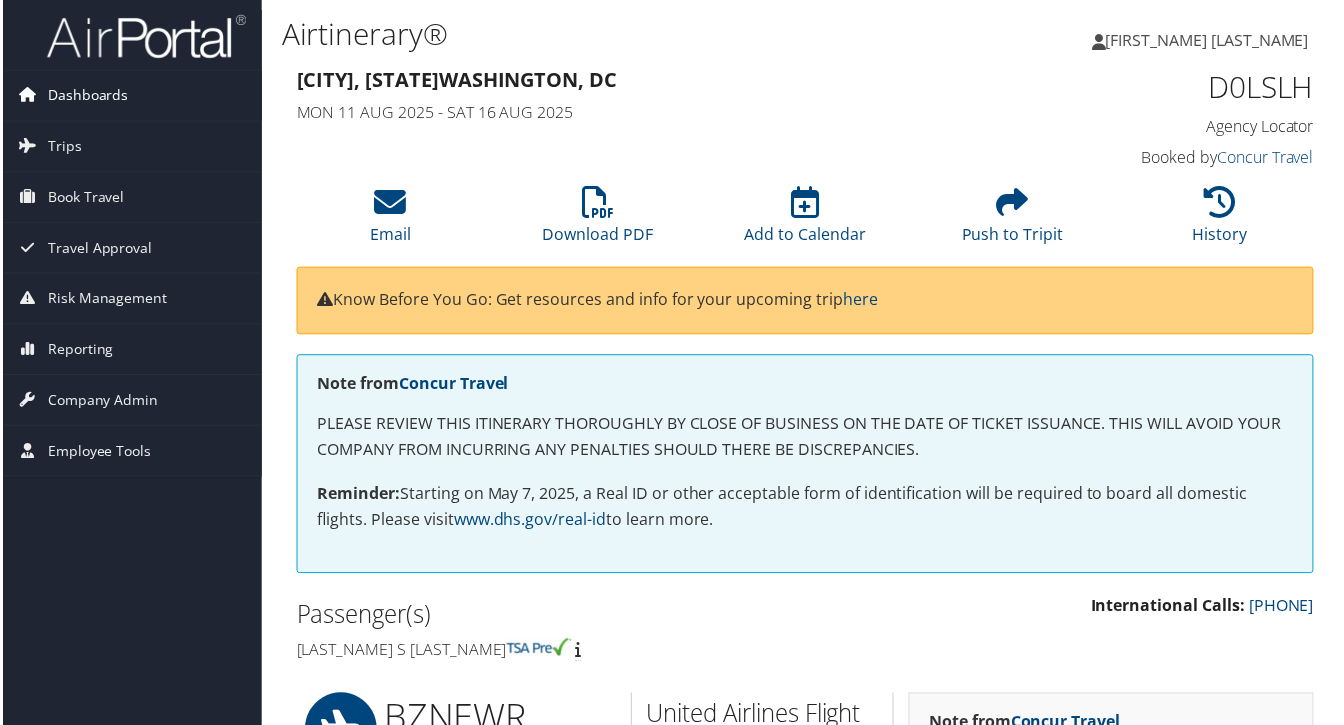 click on "Dashboards" at bounding box center (85, 96) 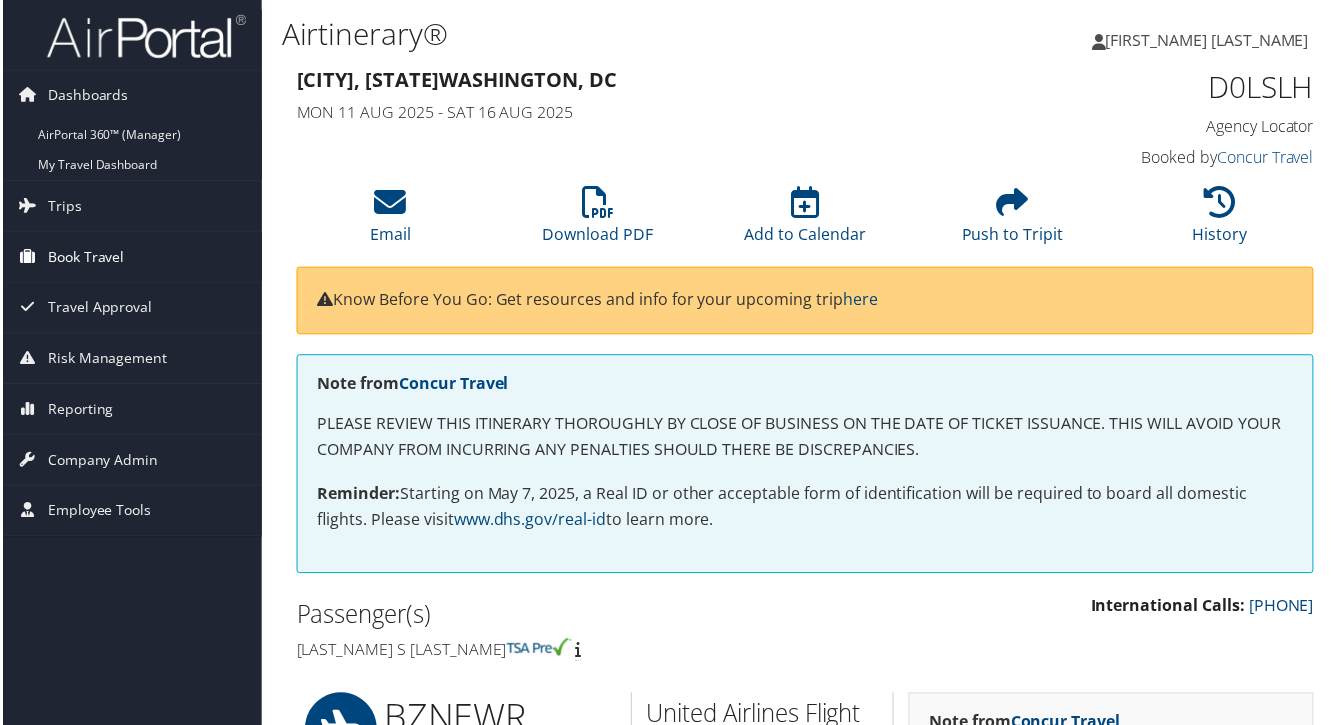 click on "Book Travel" at bounding box center [83, 258] 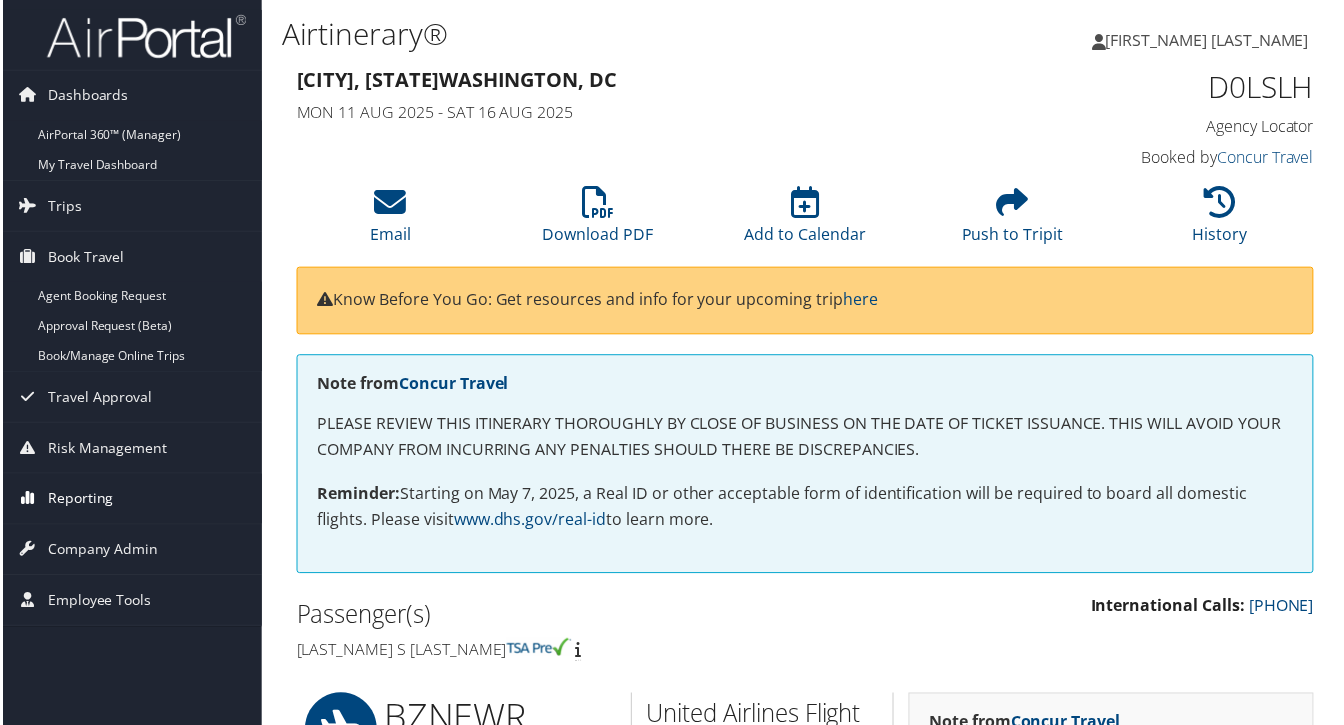 click on "Reporting" at bounding box center [78, 501] 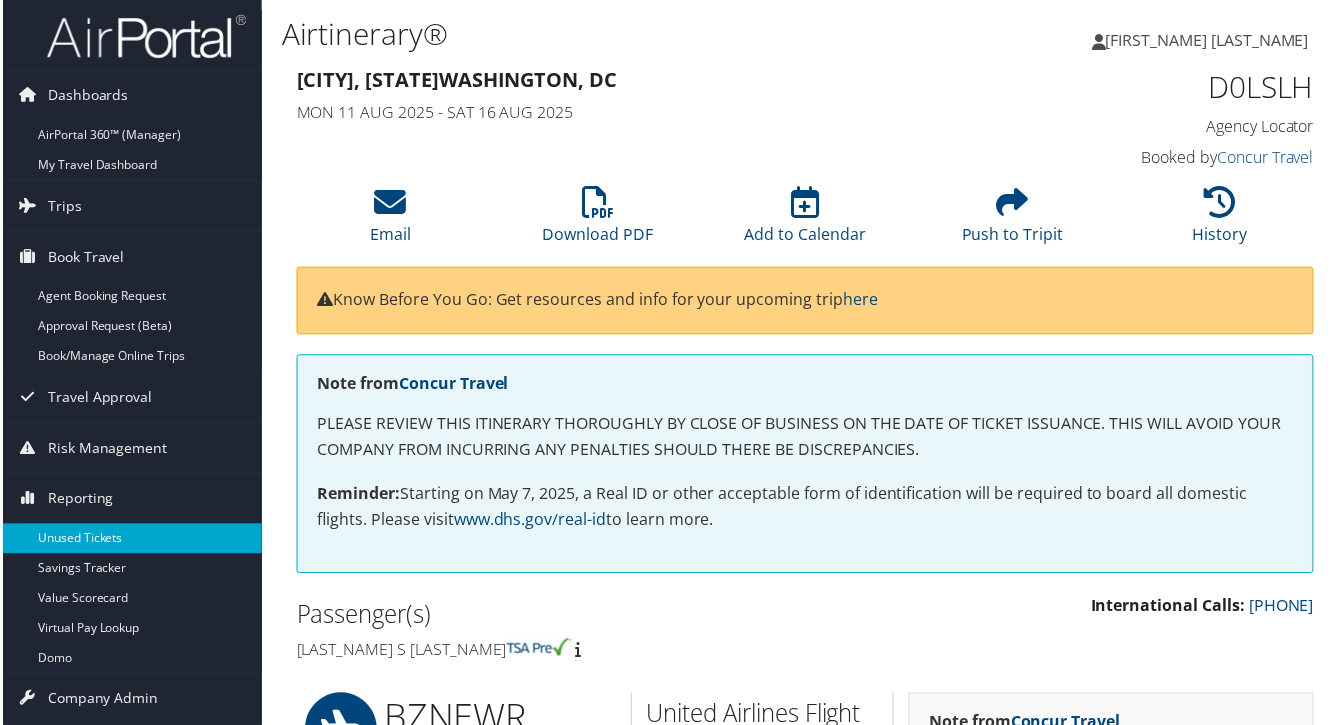 click on "Unused Tickets" at bounding box center [130, 541] 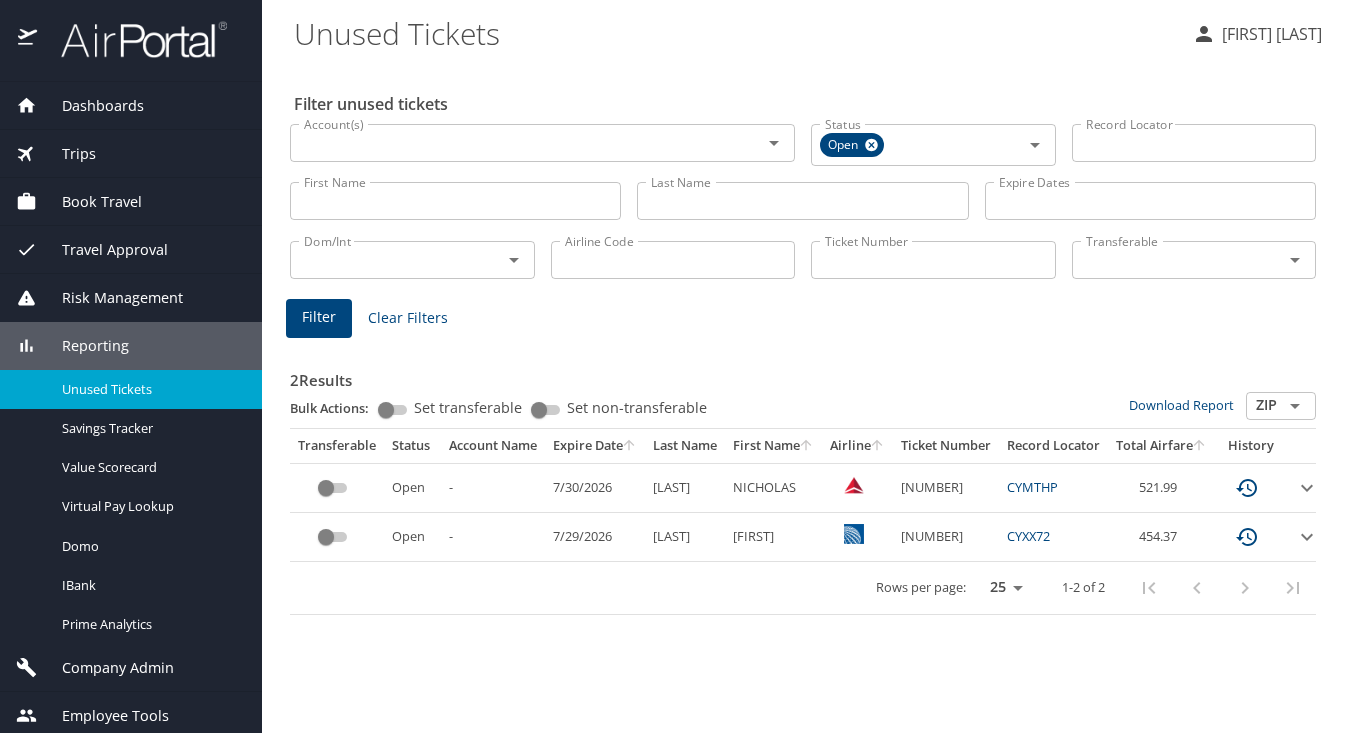 scroll, scrollTop: 0, scrollLeft: 0, axis: both 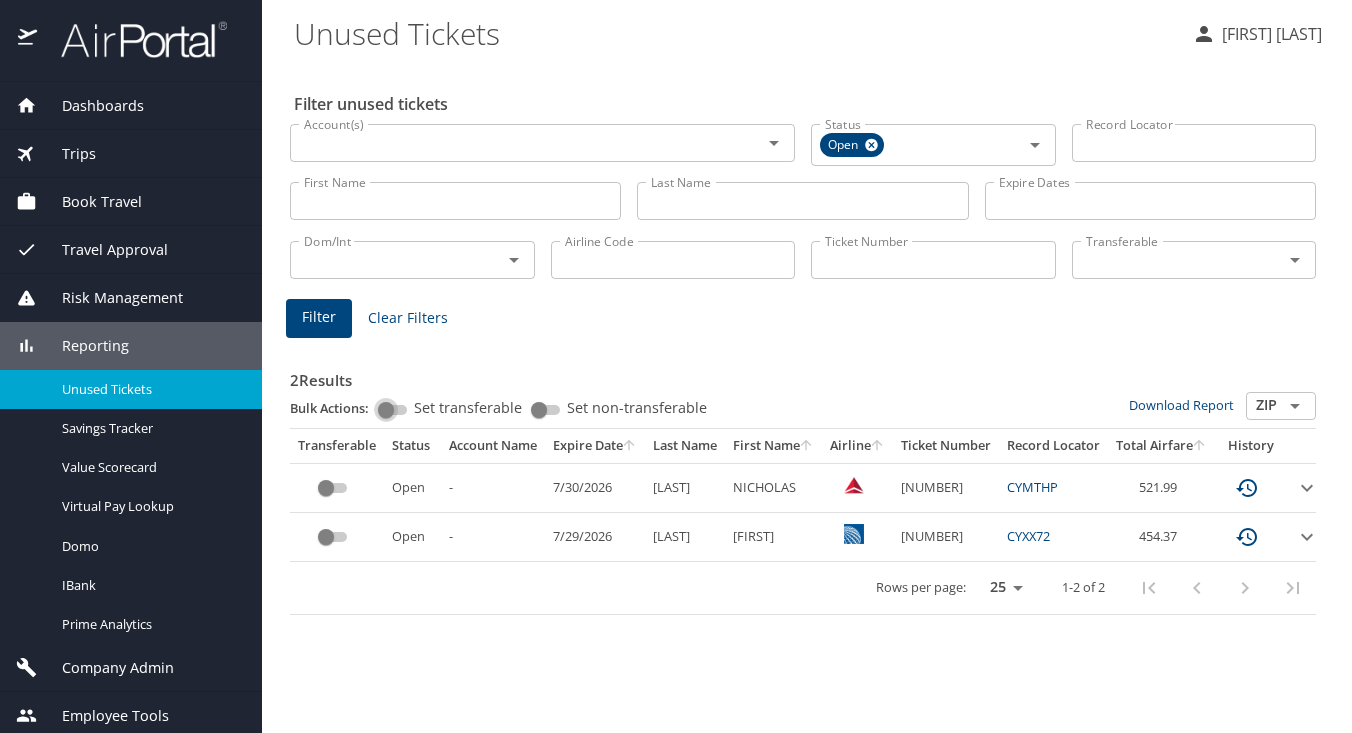 click on "Set transferable" at bounding box center [386, 410] 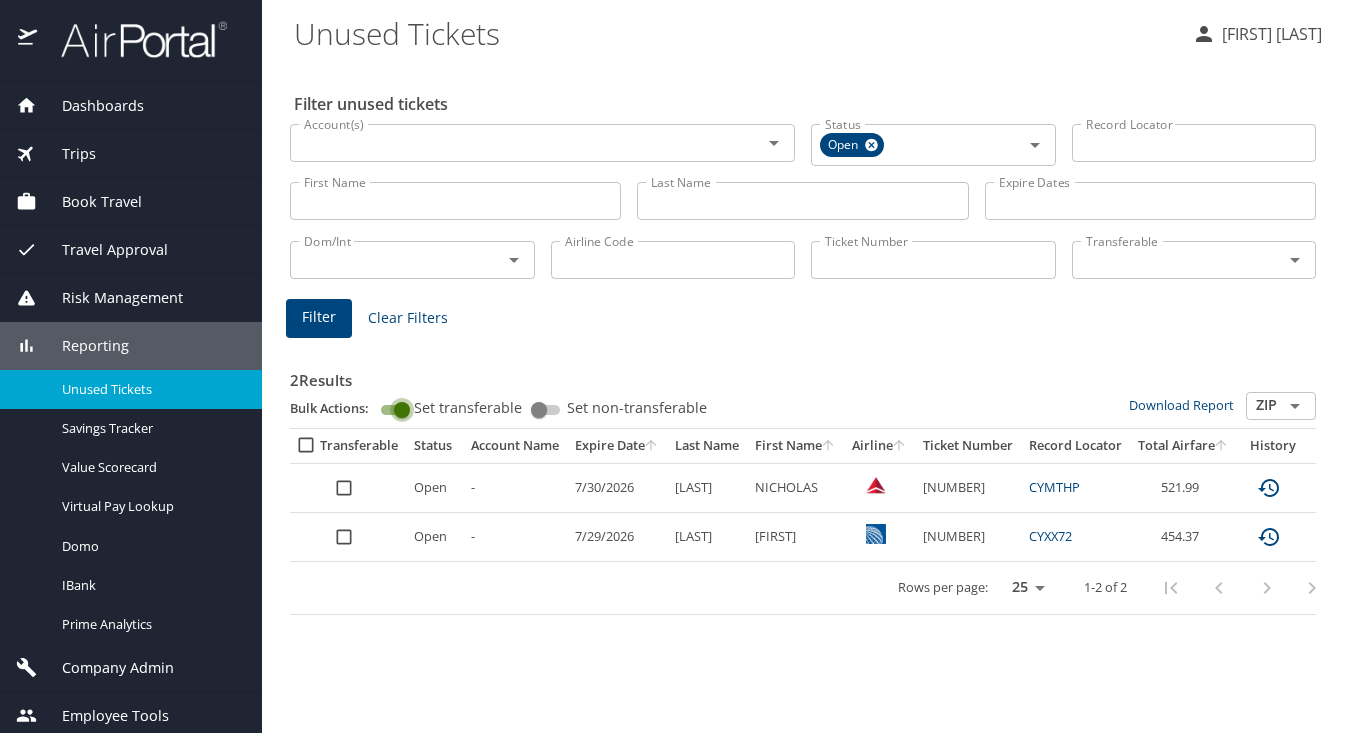 click on "Set transferable" at bounding box center [402, 410] 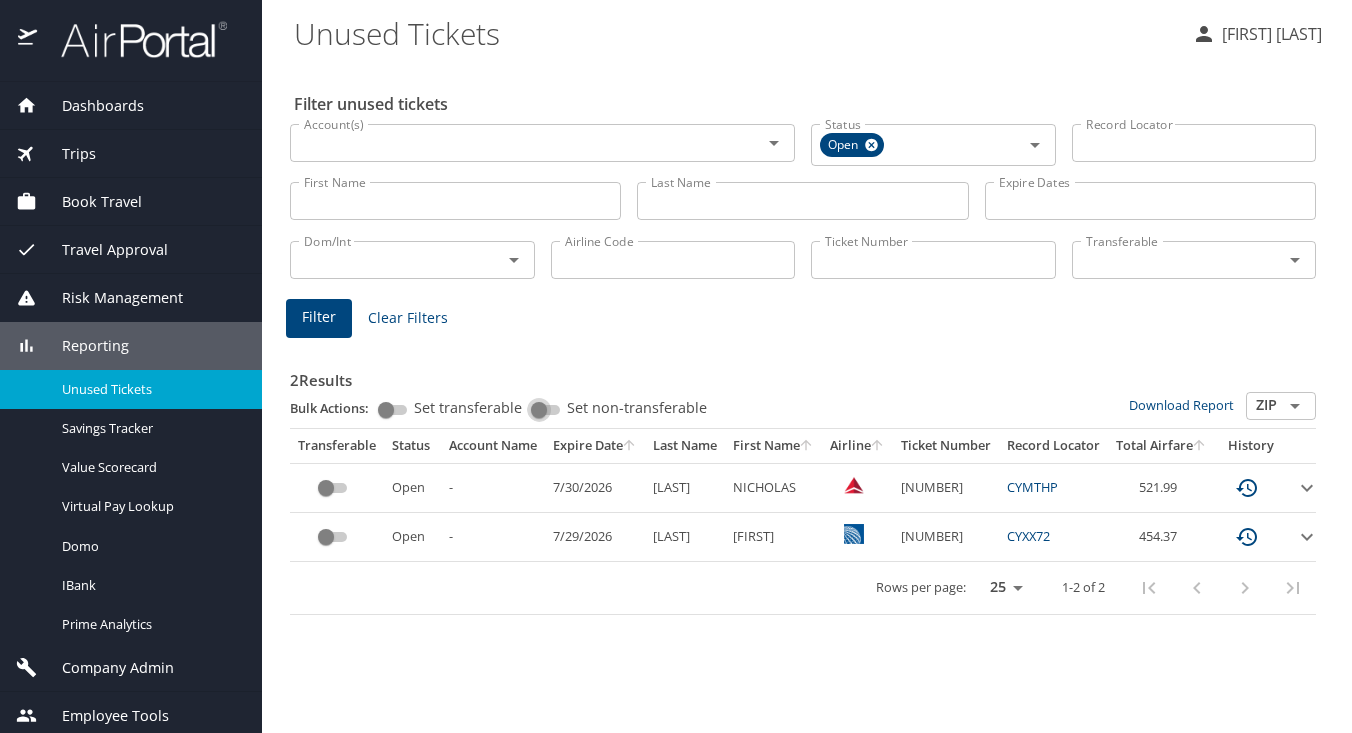 click on "Set non-transferable" at bounding box center [539, 410] 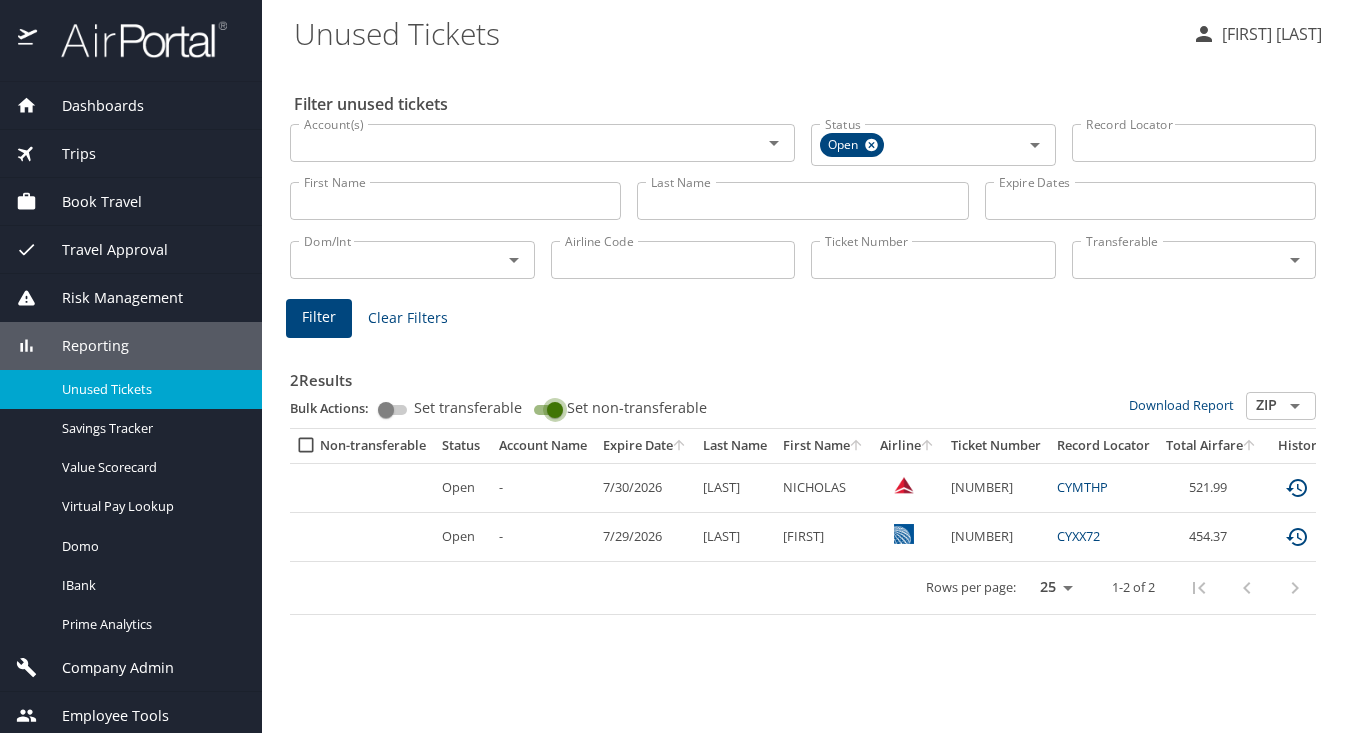 click on "Set non-transferable" at bounding box center [555, 410] 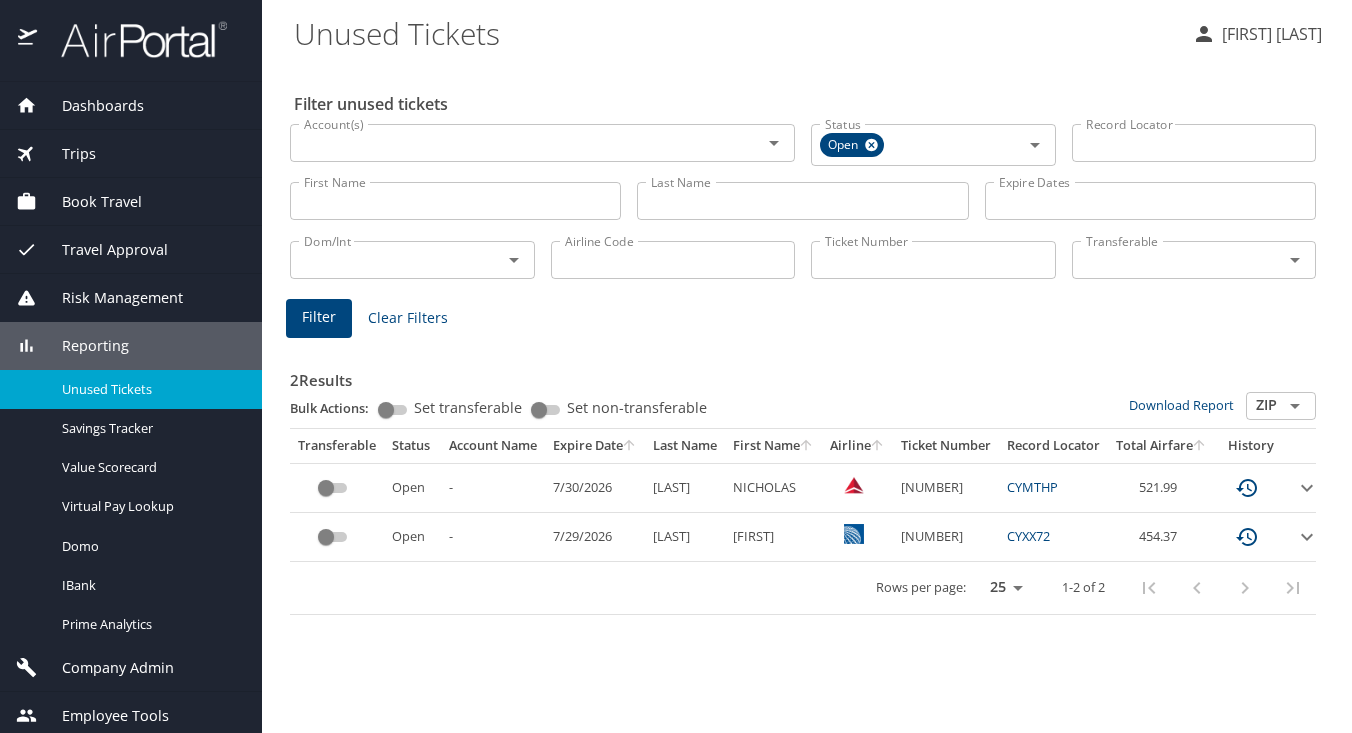 click on "Dashboards" at bounding box center (90, 106) 